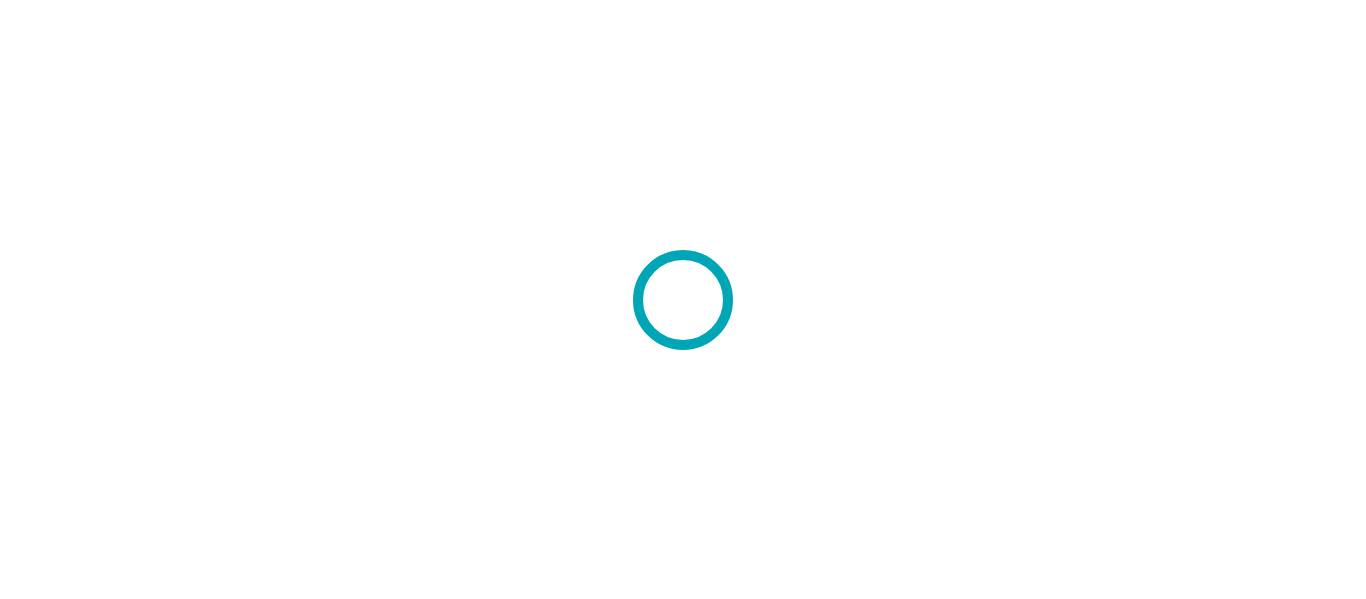 scroll, scrollTop: 0, scrollLeft: 0, axis: both 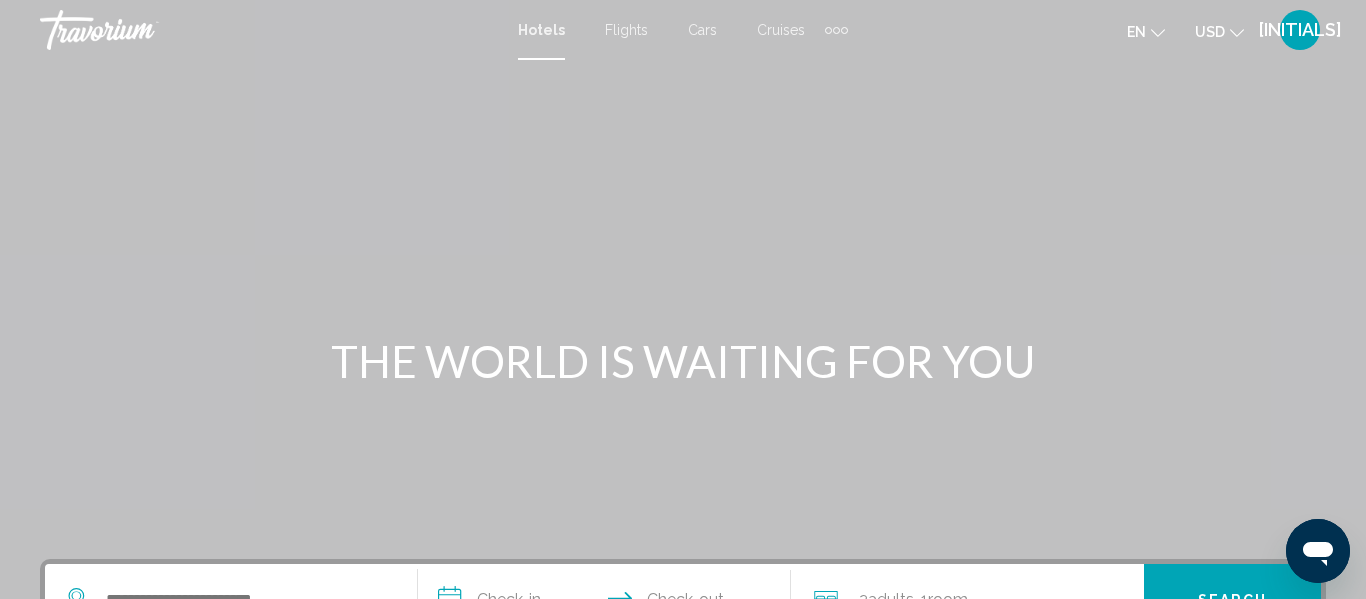 click on "Cruises" at bounding box center [781, 30] 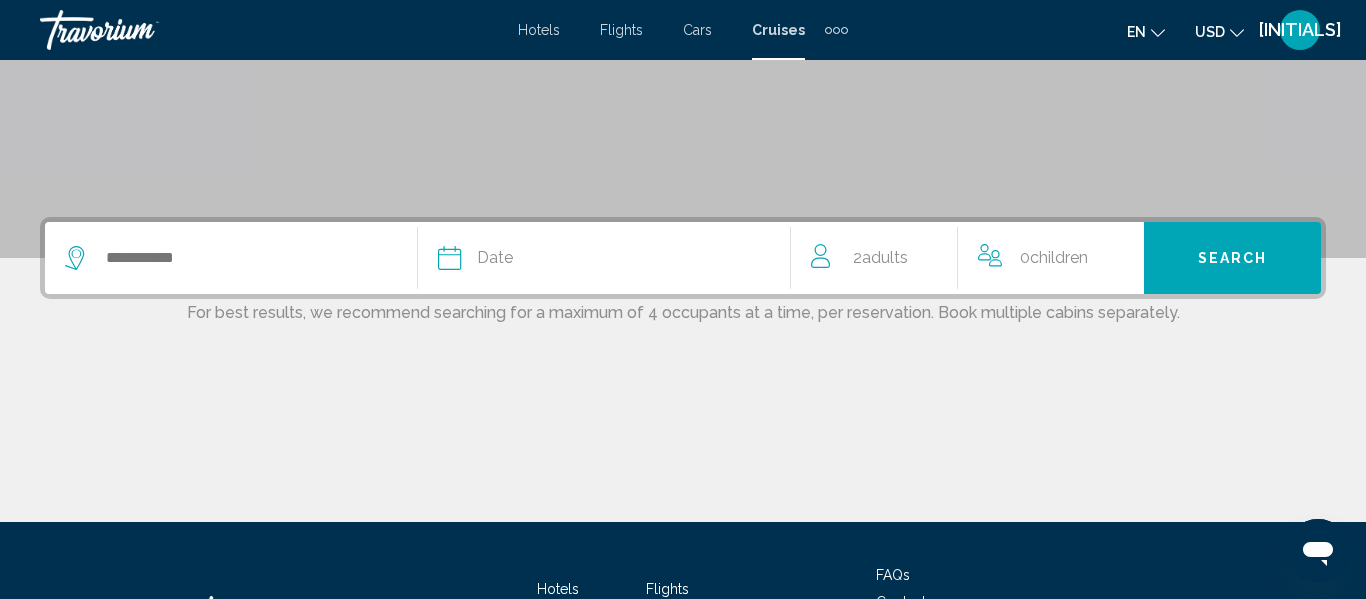 scroll, scrollTop: 270, scrollLeft: 0, axis: vertical 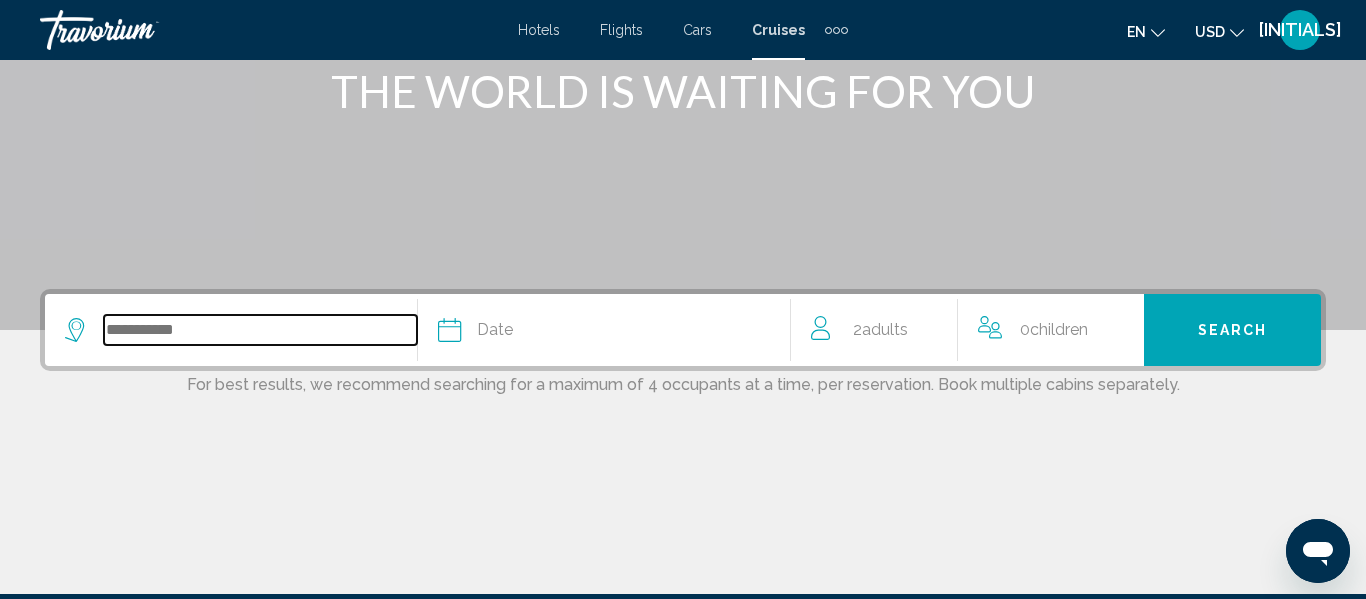 click at bounding box center [260, 330] 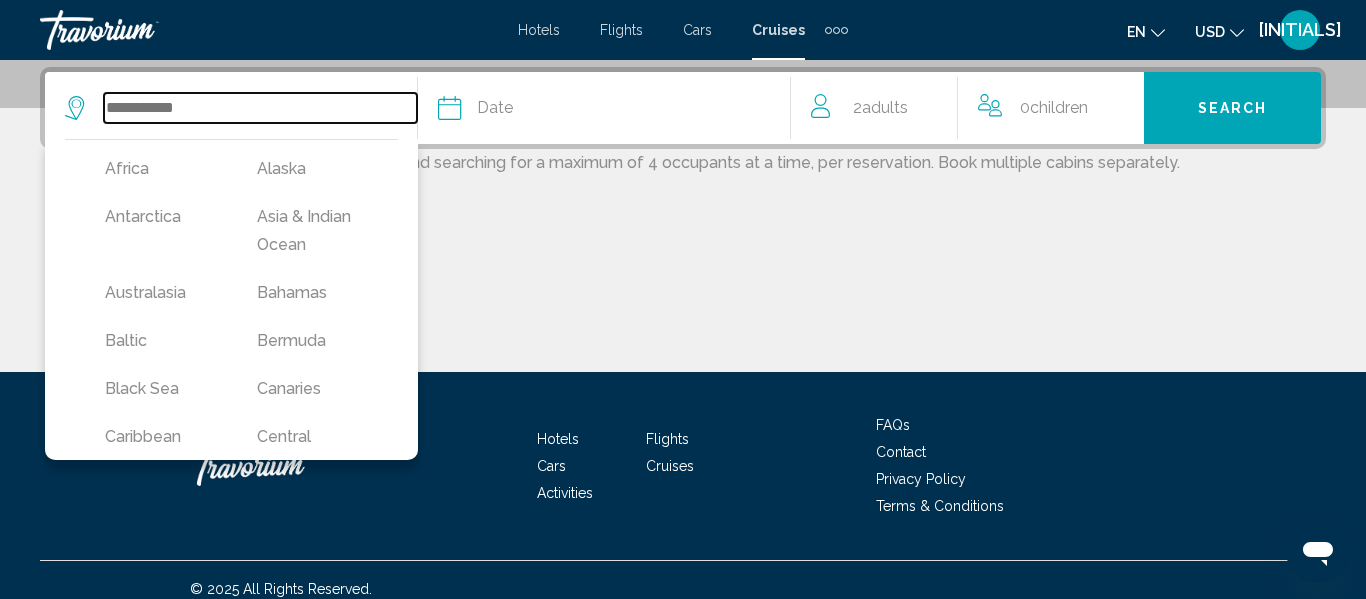 scroll, scrollTop: 494, scrollLeft: 0, axis: vertical 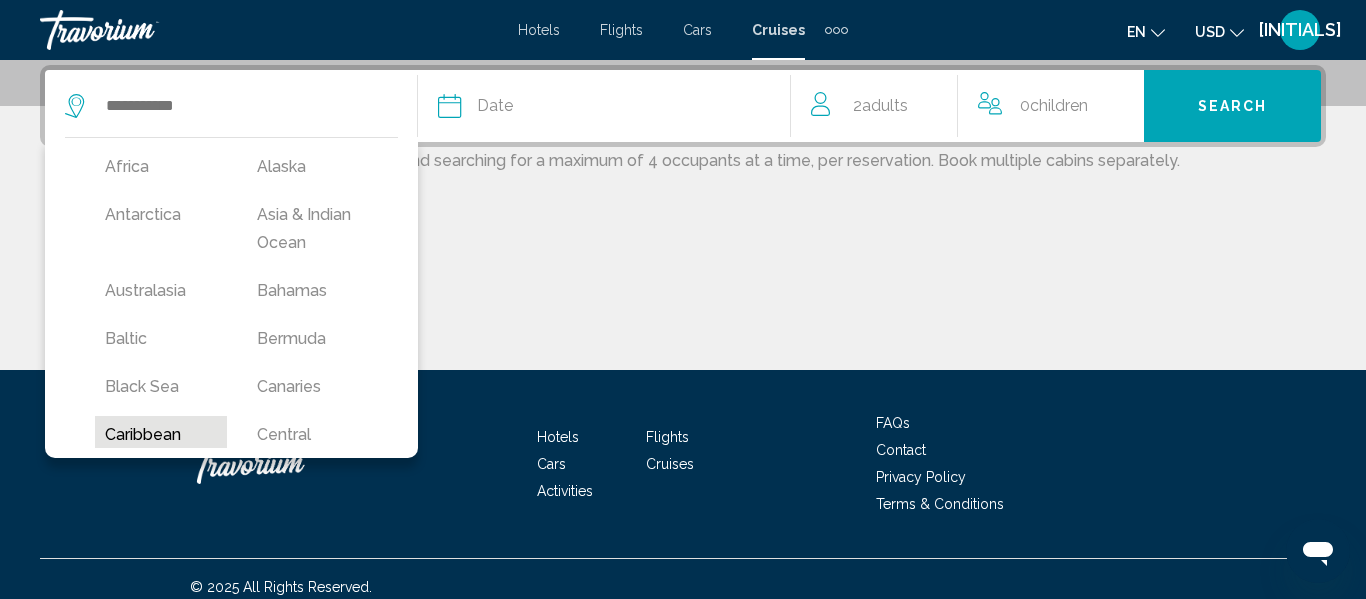 click on "Caribbean" at bounding box center [161, 167] 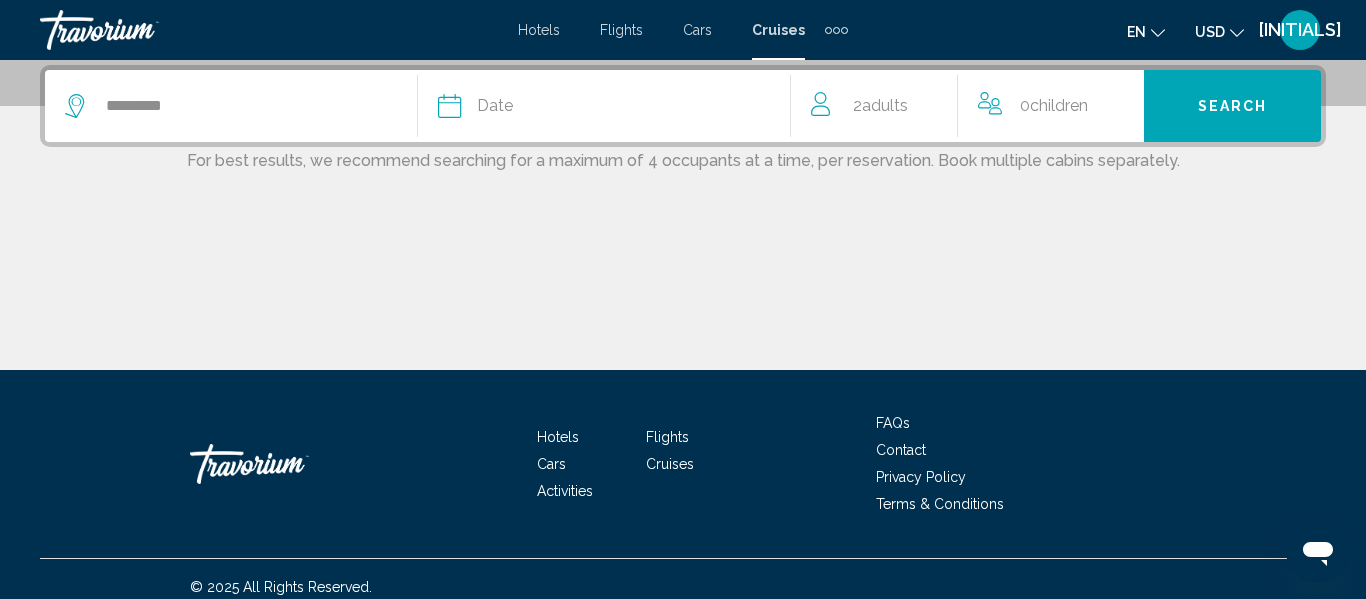 click on "Date" at bounding box center [495, 106] 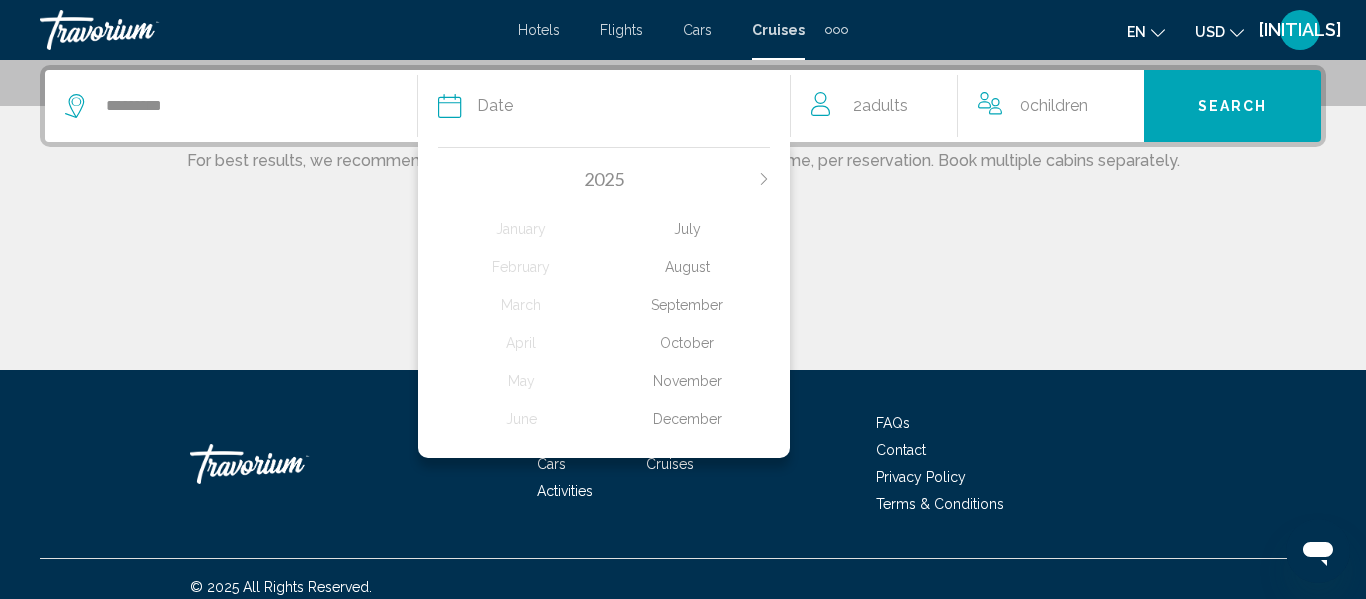 click on "September" at bounding box center (521, 229) 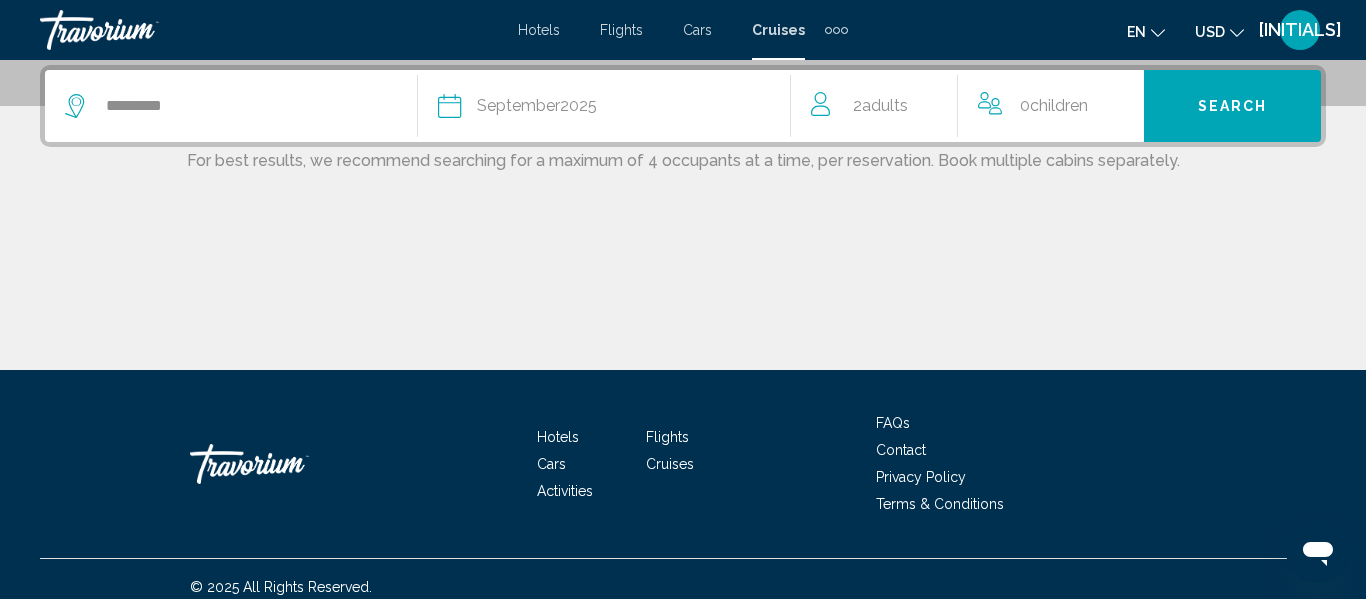 click on "Search" at bounding box center [1233, 105] 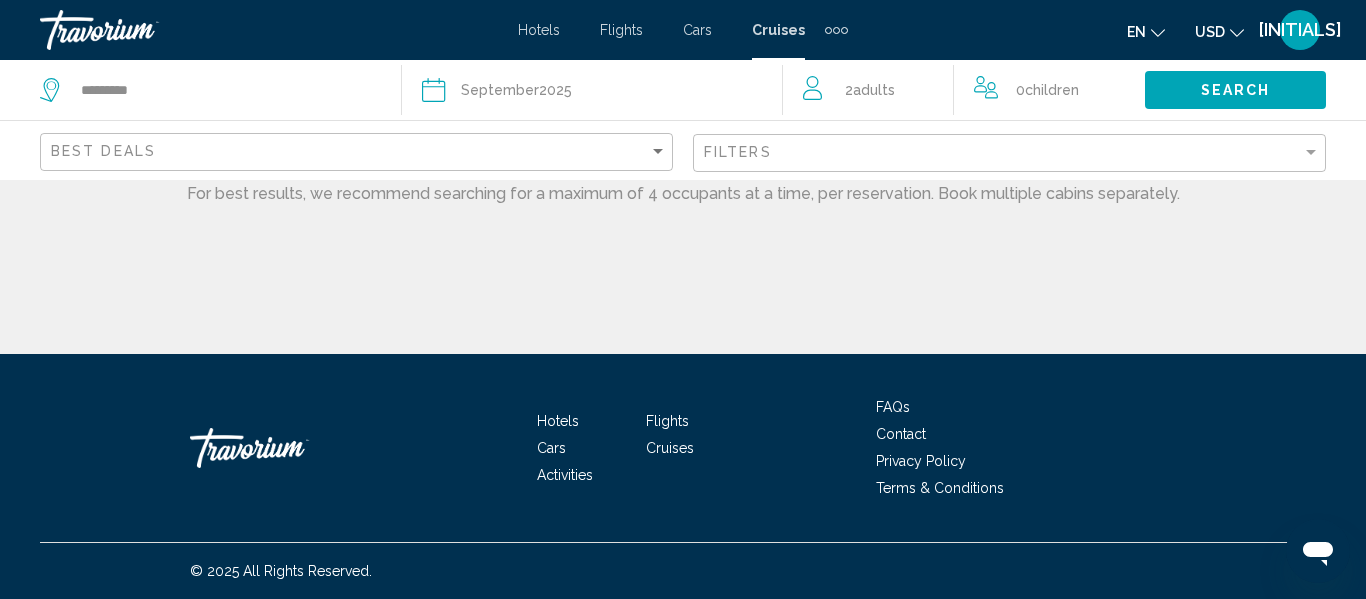 scroll, scrollTop: 0, scrollLeft: 0, axis: both 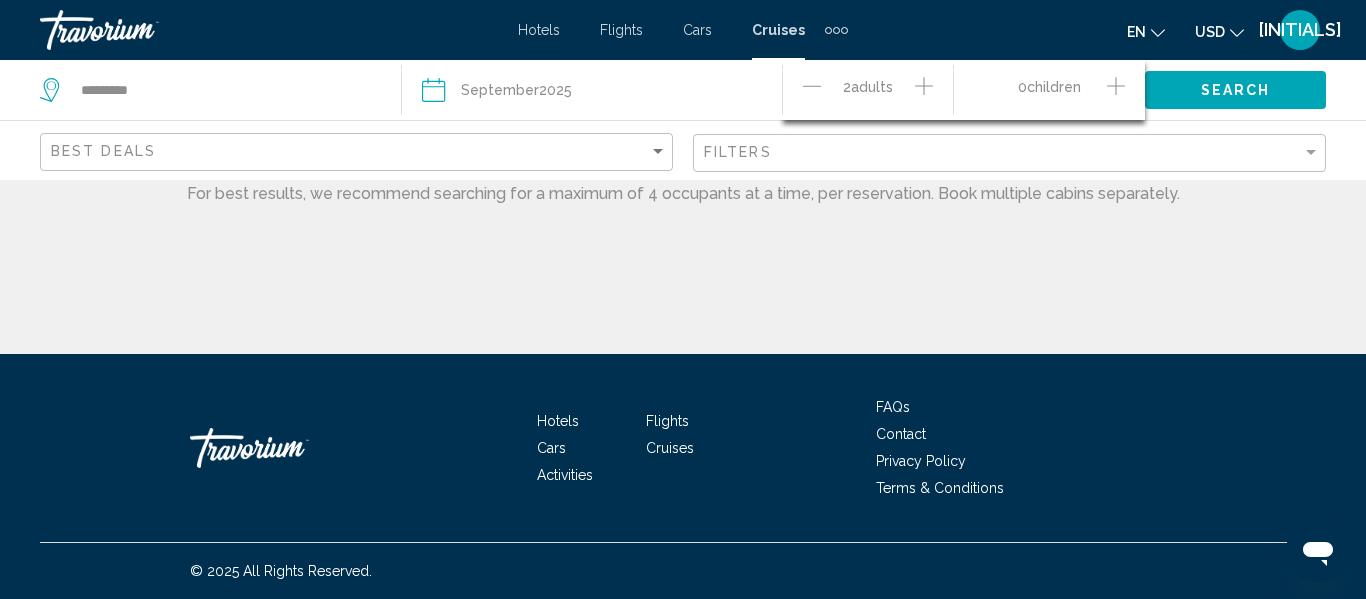 click at bounding box center (924, 86) 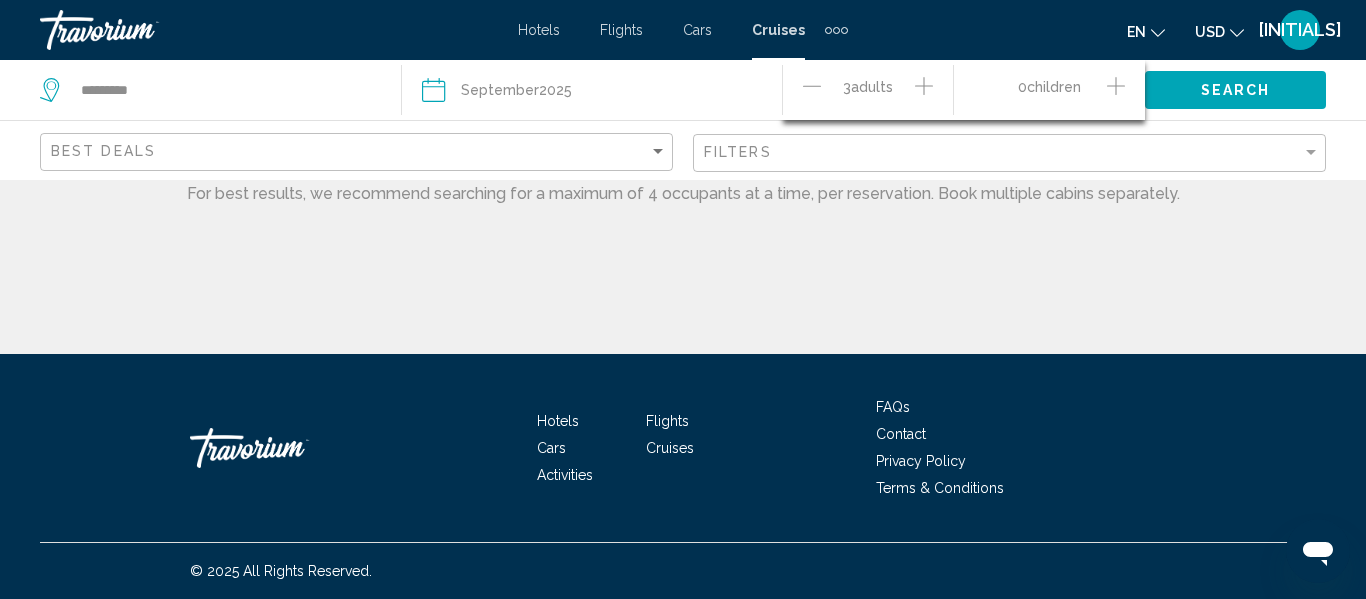 click at bounding box center [1116, 86] 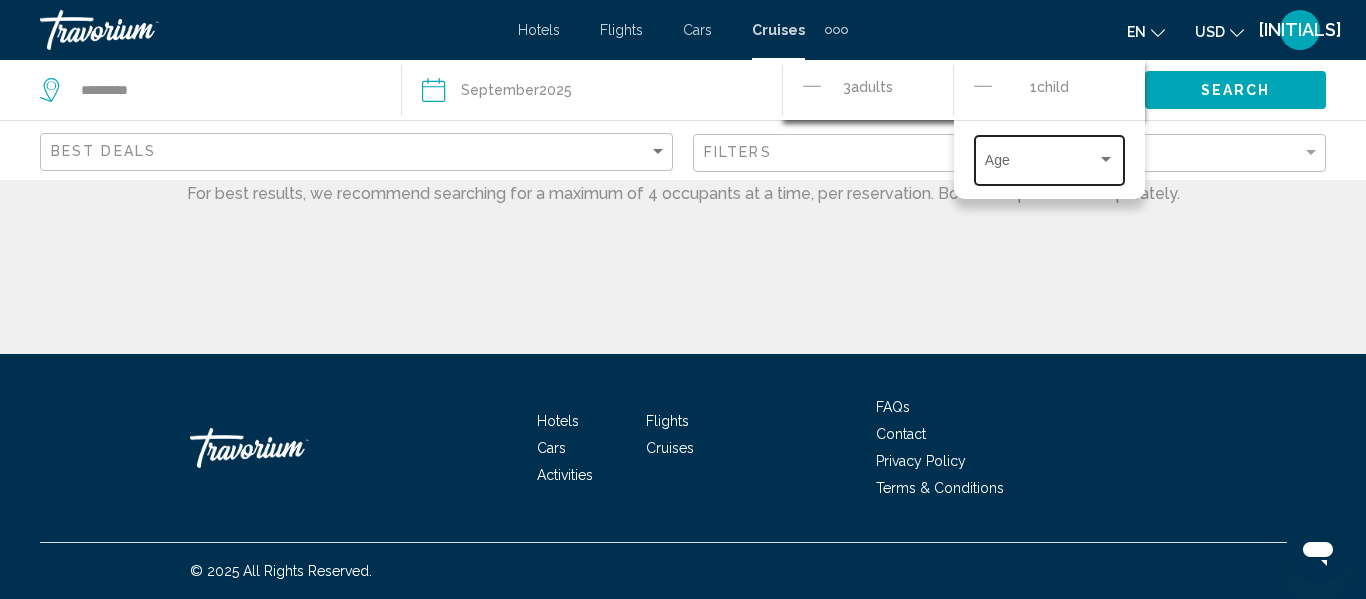 click at bounding box center (1106, 159) 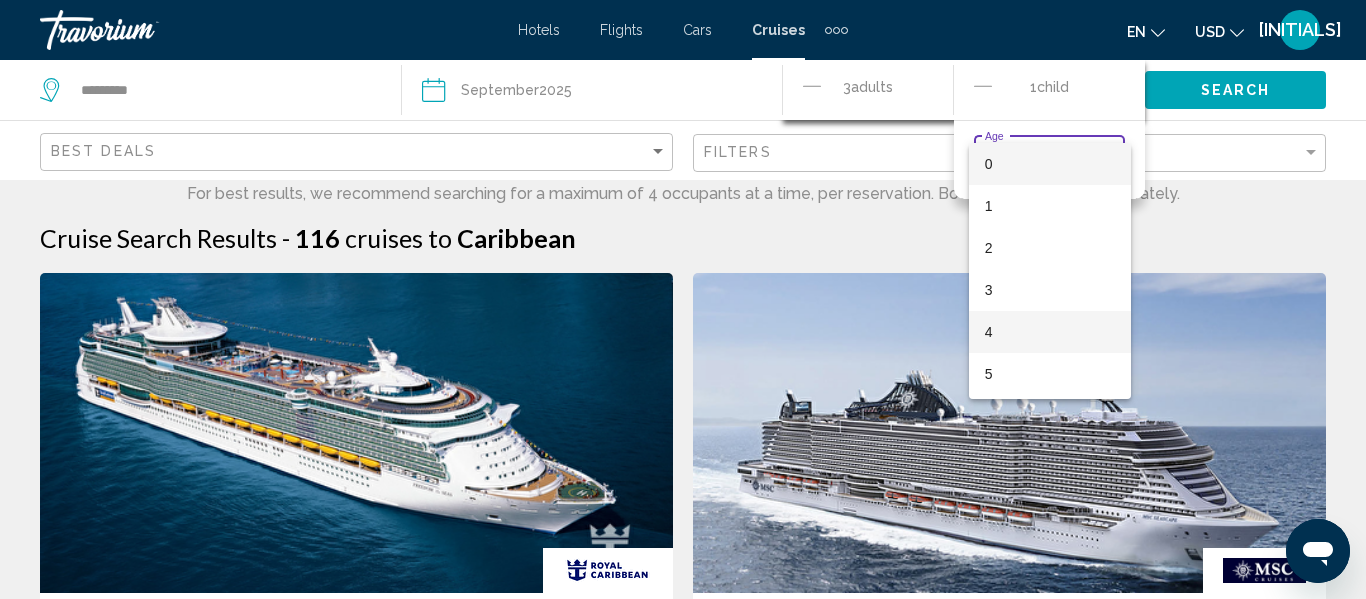 click on "4" at bounding box center [1050, 332] 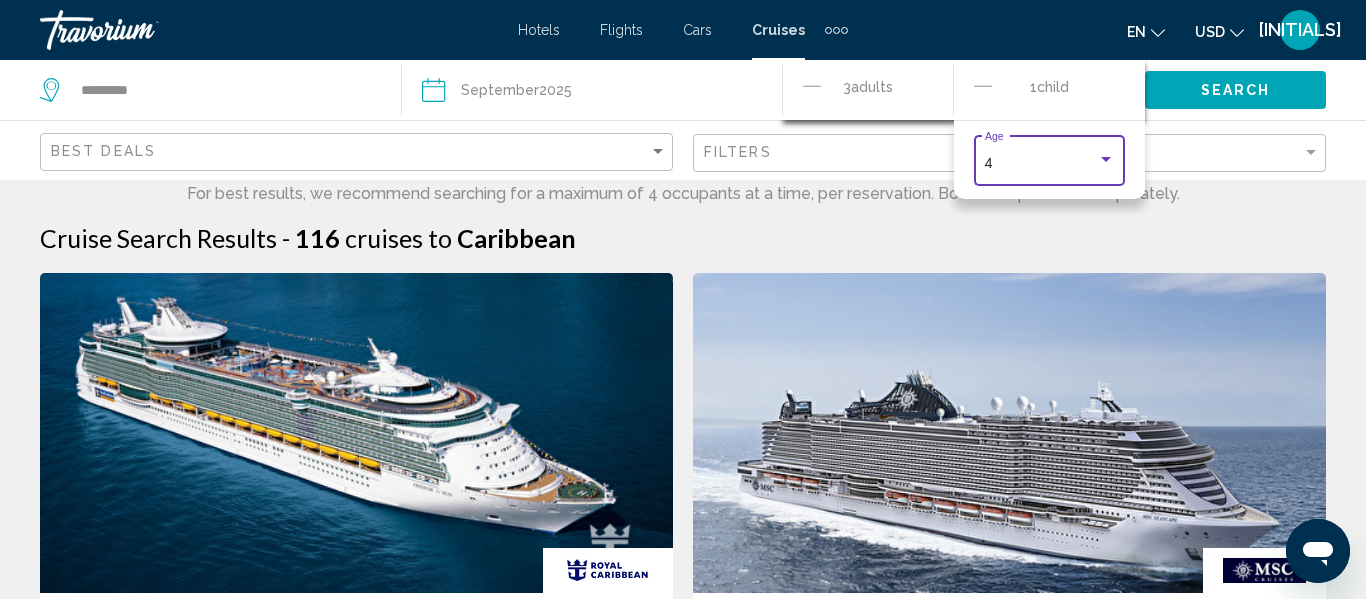 click on "Search" at bounding box center [1255, 90] 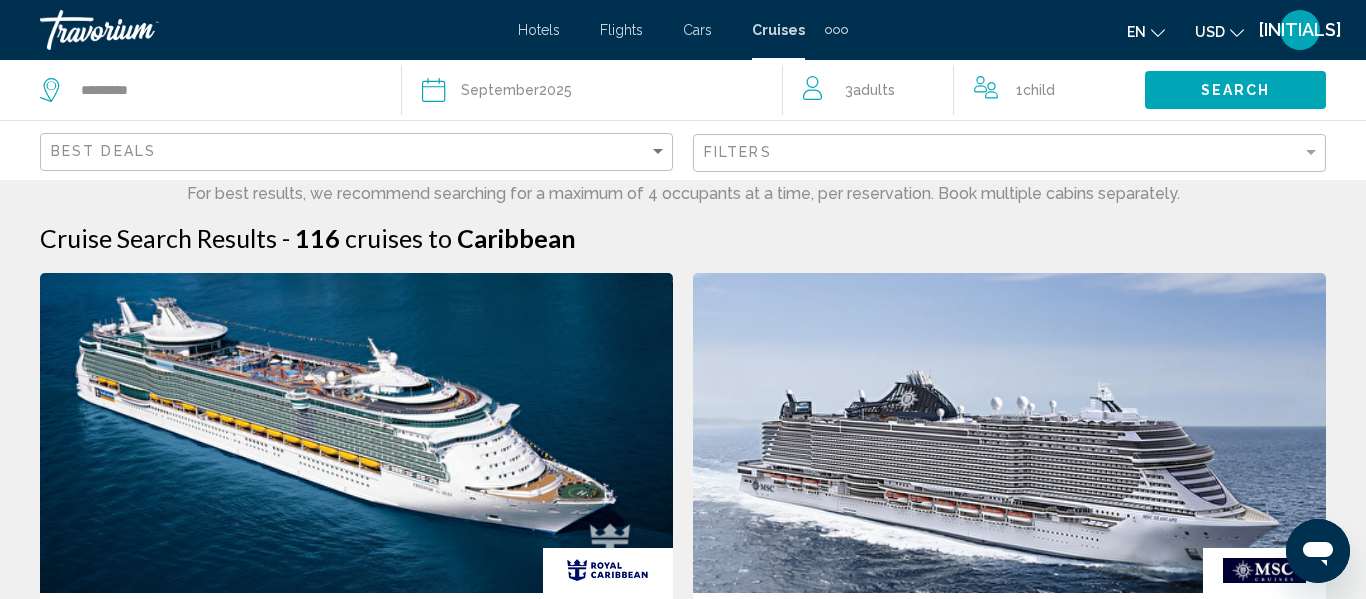 click on "Search" at bounding box center (1236, 91) 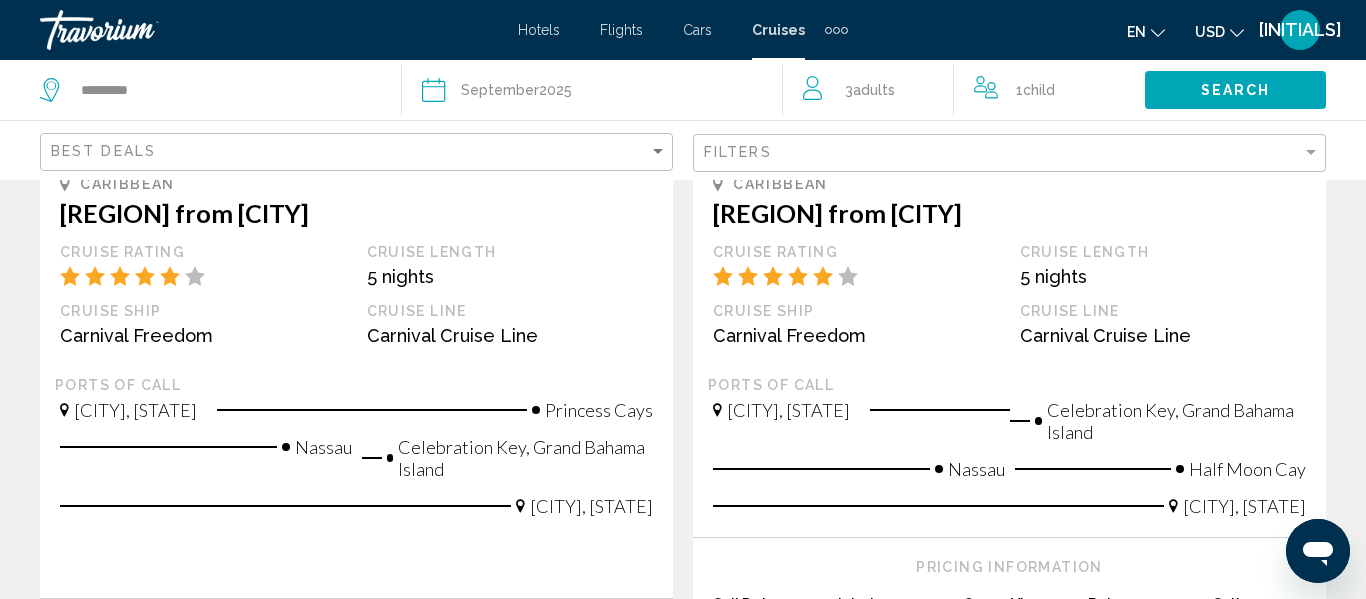 scroll, scrollTop: 2440, scrollLeft: 0, axis: vertical 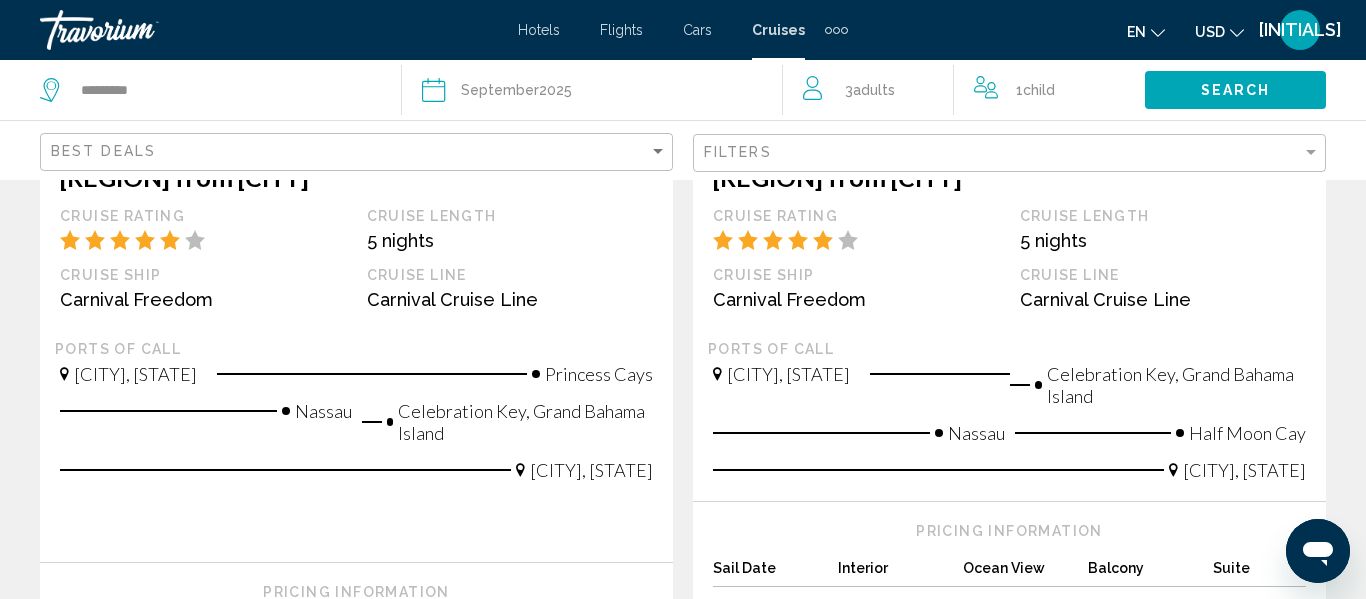 click on "2" at bounding box center (543, 789) 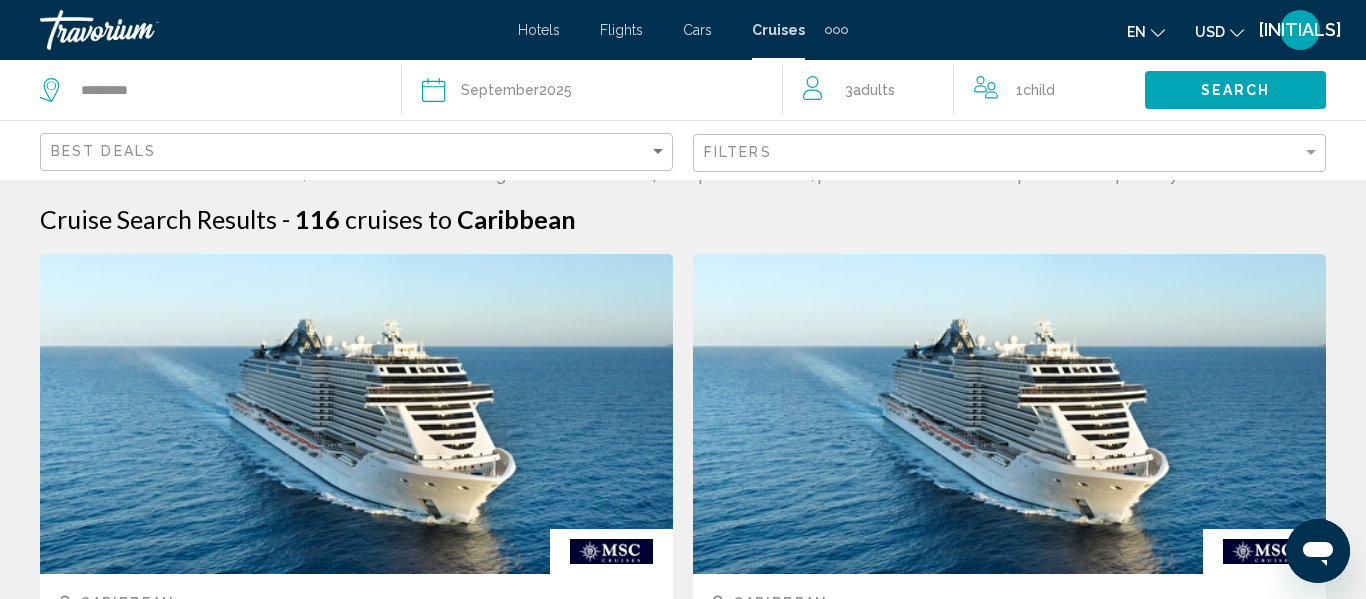scroll, scrollTop: 0, scrollLeft: 0, axis: both 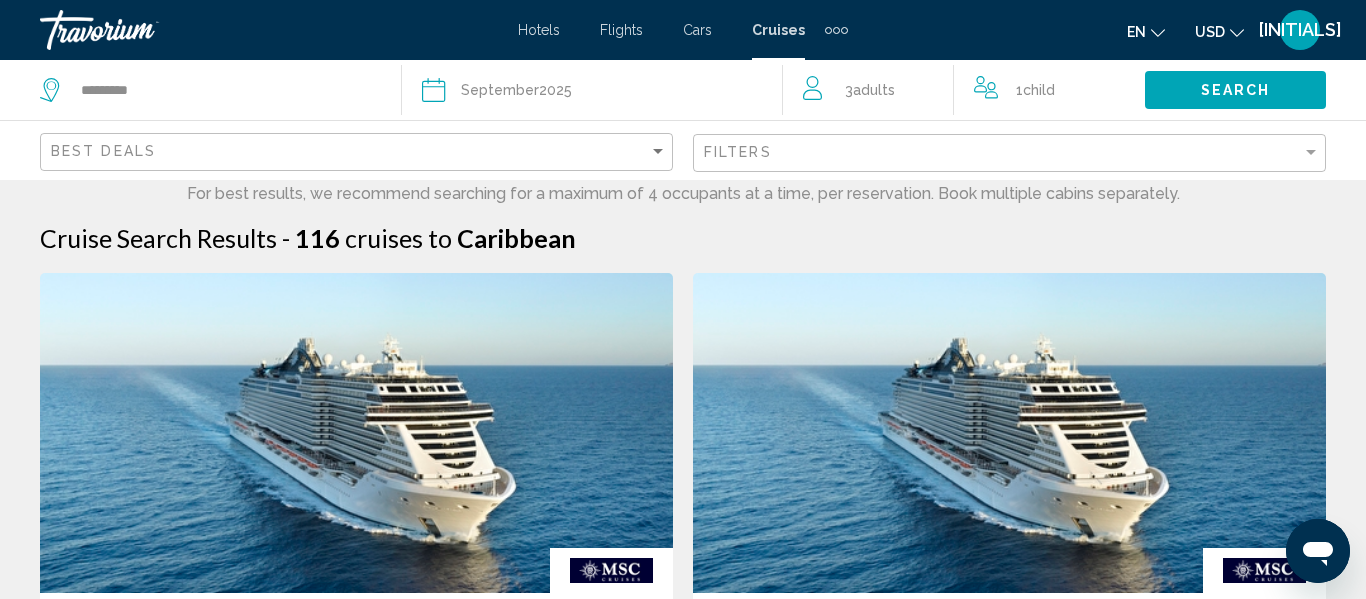 click on "1 Child Children" at bounding box center (1049, 90) 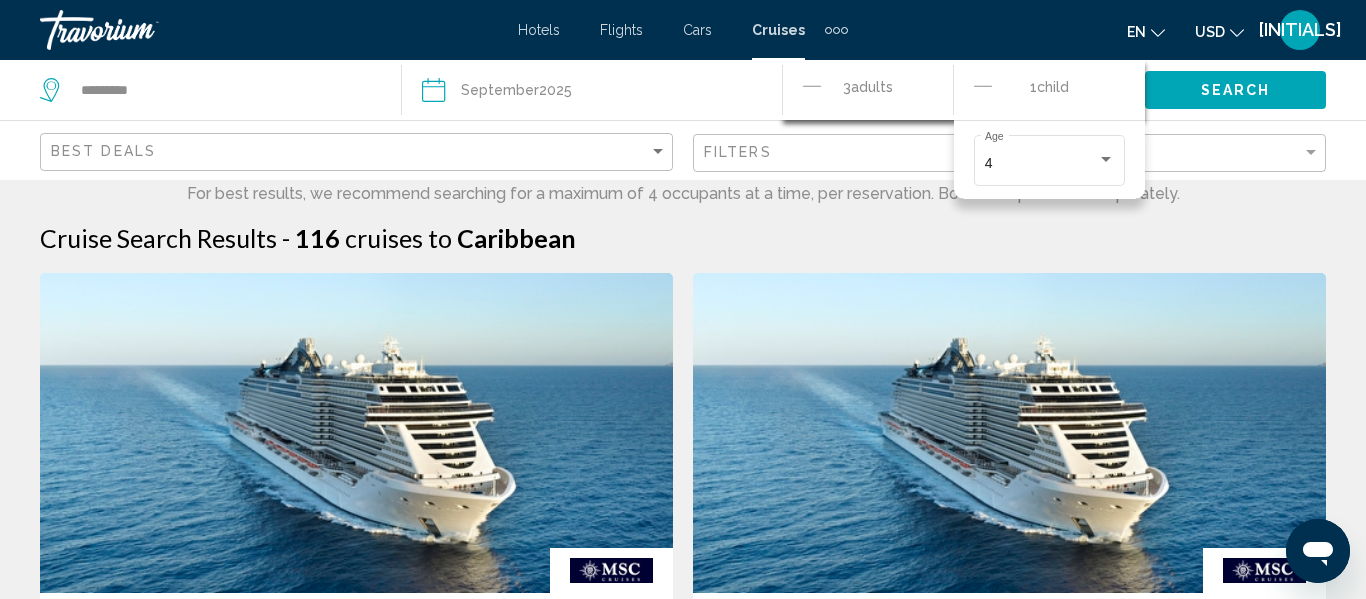 click at bounding box center [983, 86] 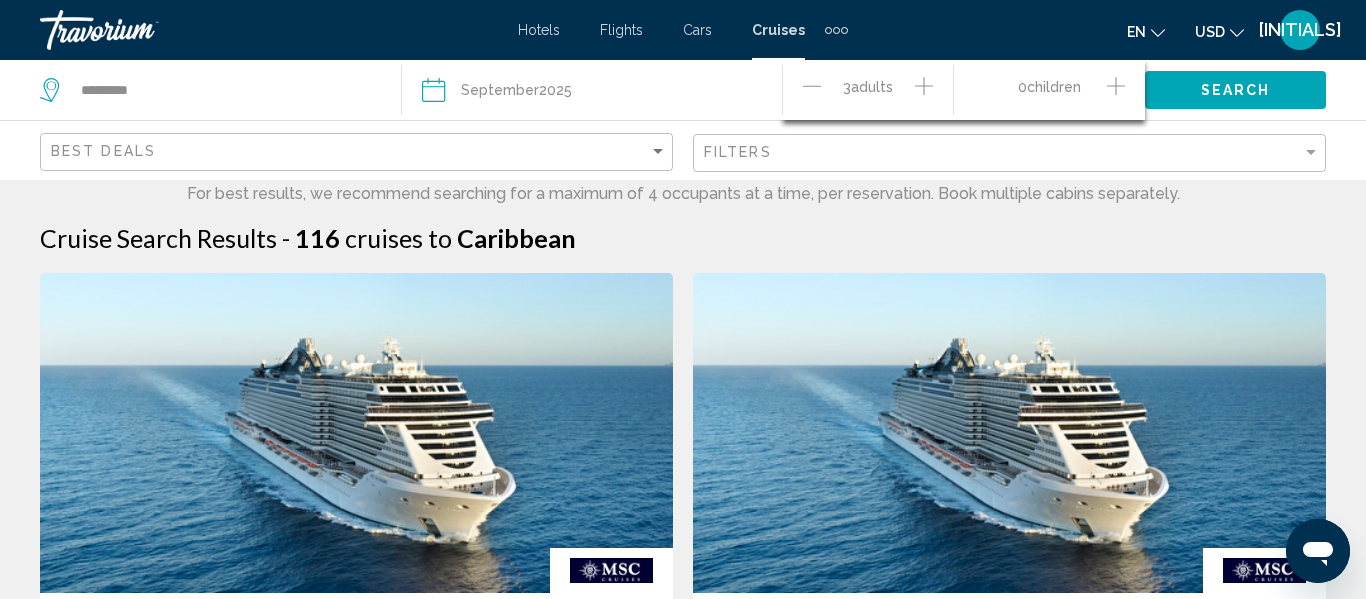 click at bounding box center (924, 86) 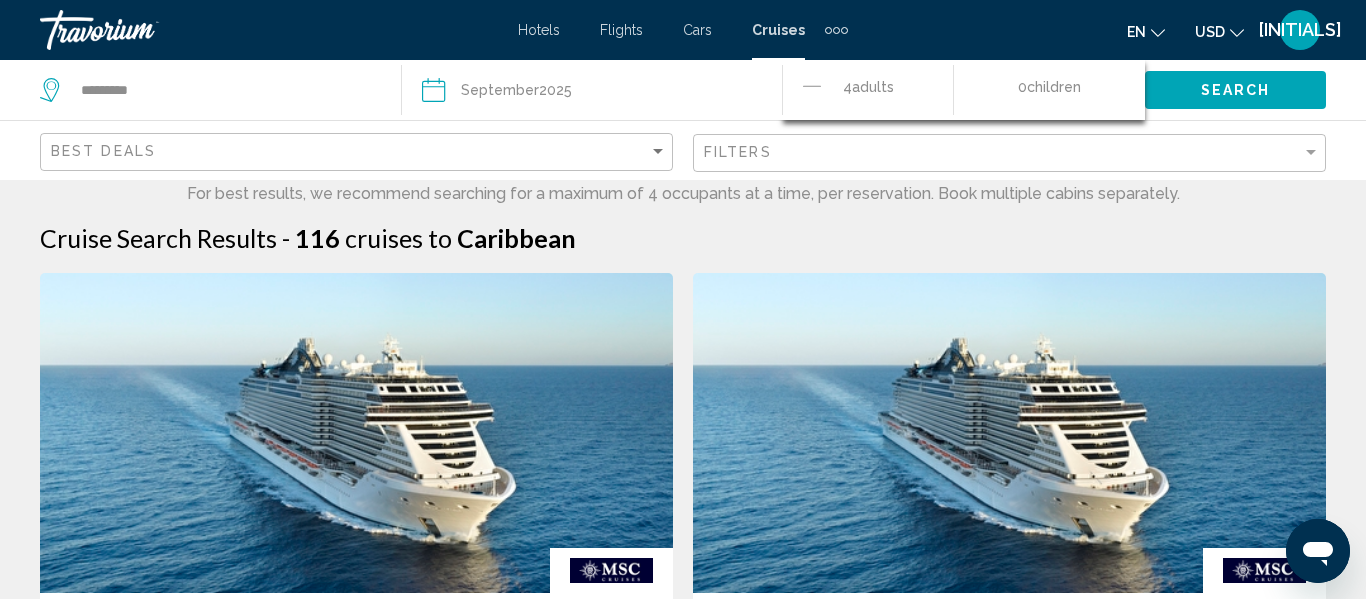 click on "Search" at bounding box center [1236, 91] 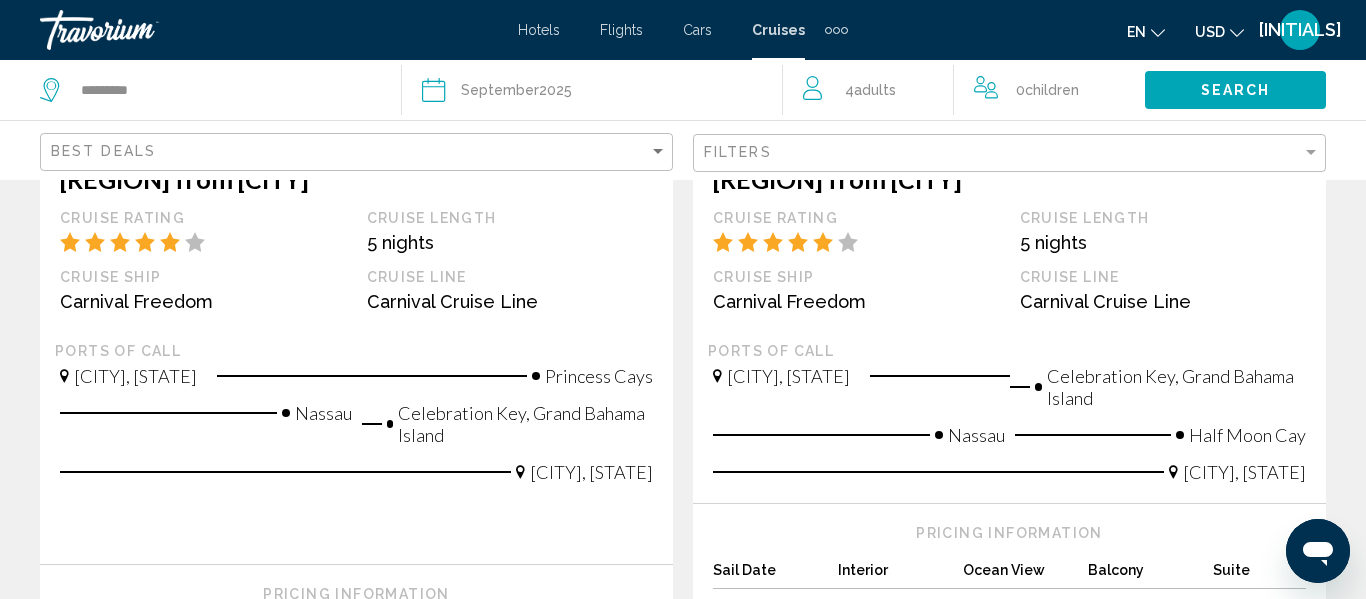 scroll, scrollTop: 2440, scrollLeft: 0, axis: vertical 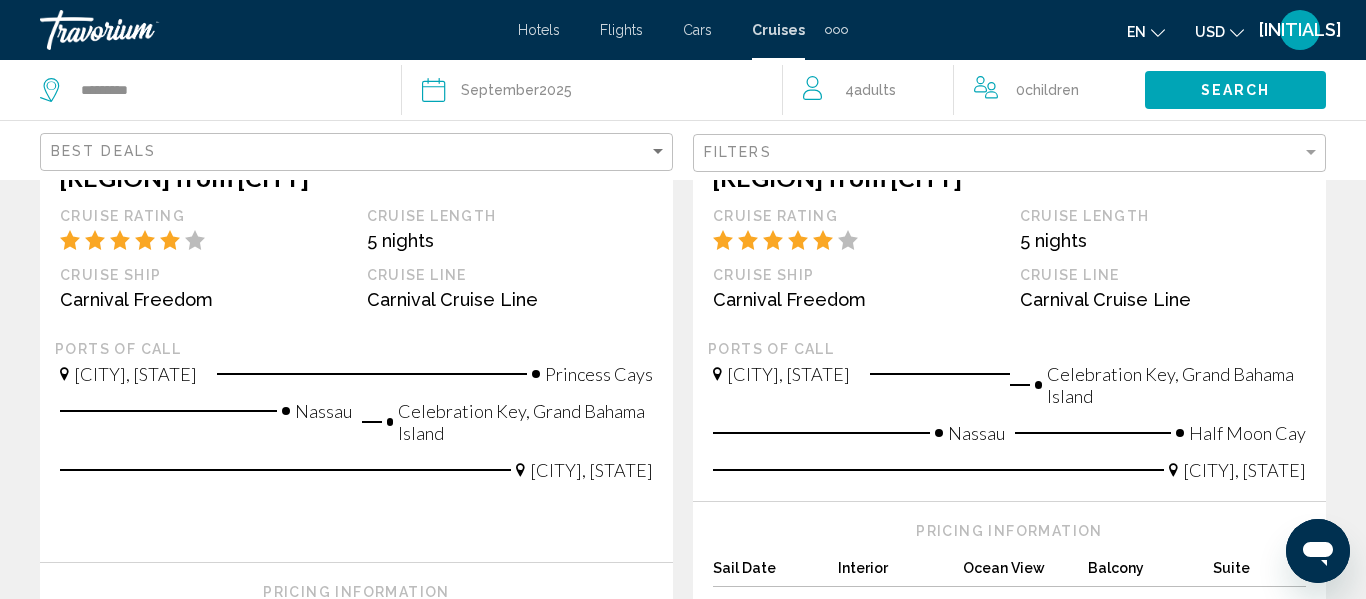 click on "2" at bounding box center (543, 789) 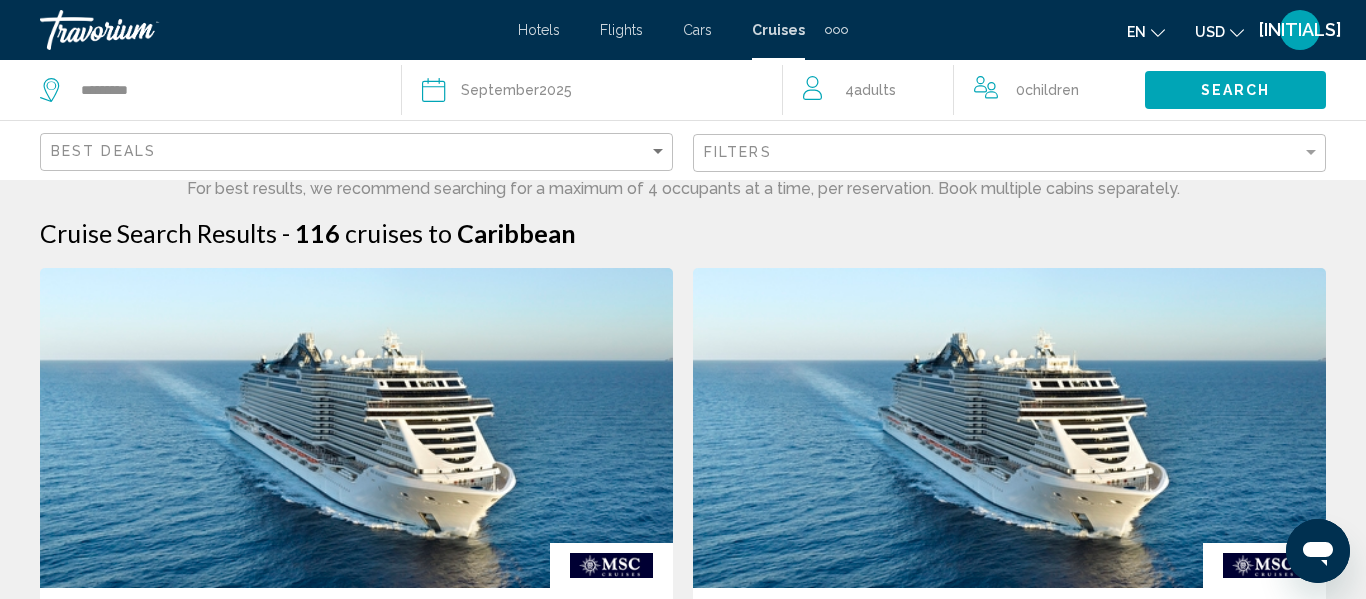 scroll, scrollTop: 0, scrollLeft: 0, axis: both 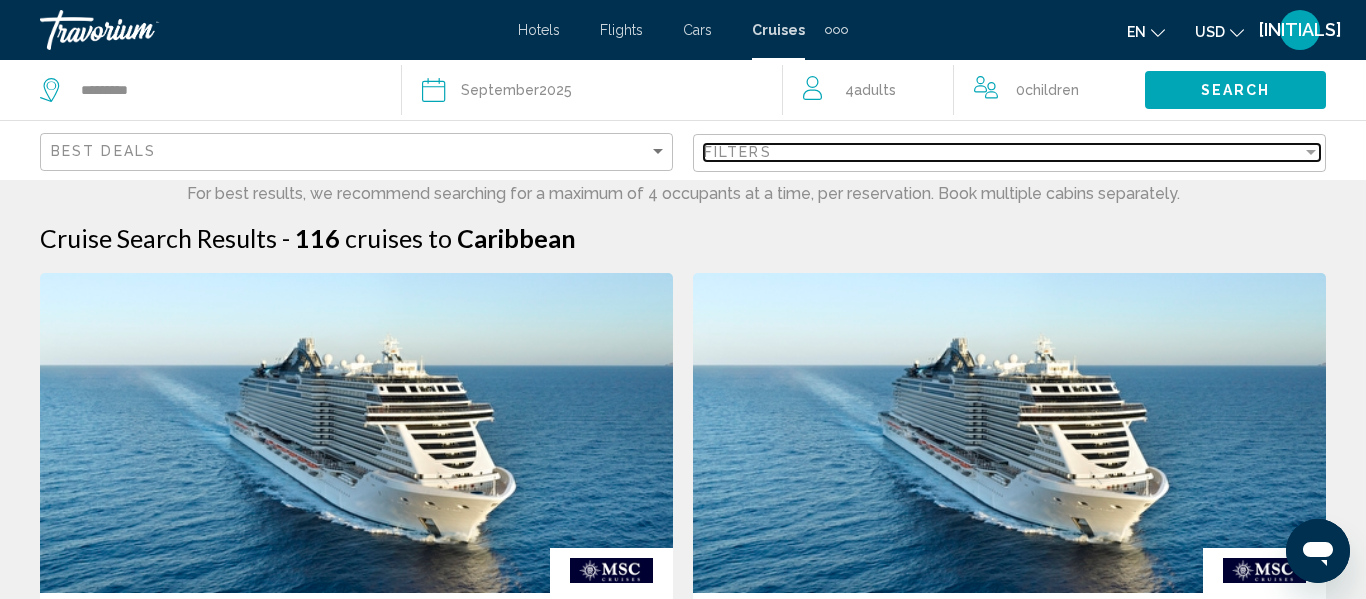 click at bounding box center [1311, 152] 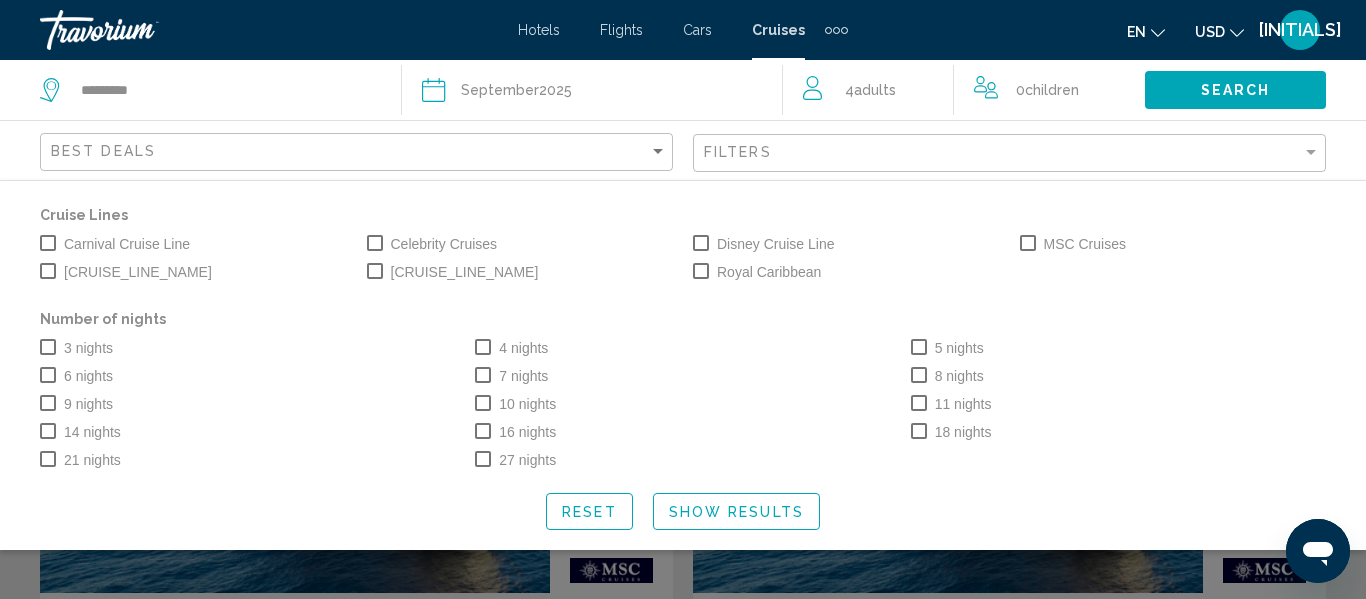 click at bounding box center (483, 375) 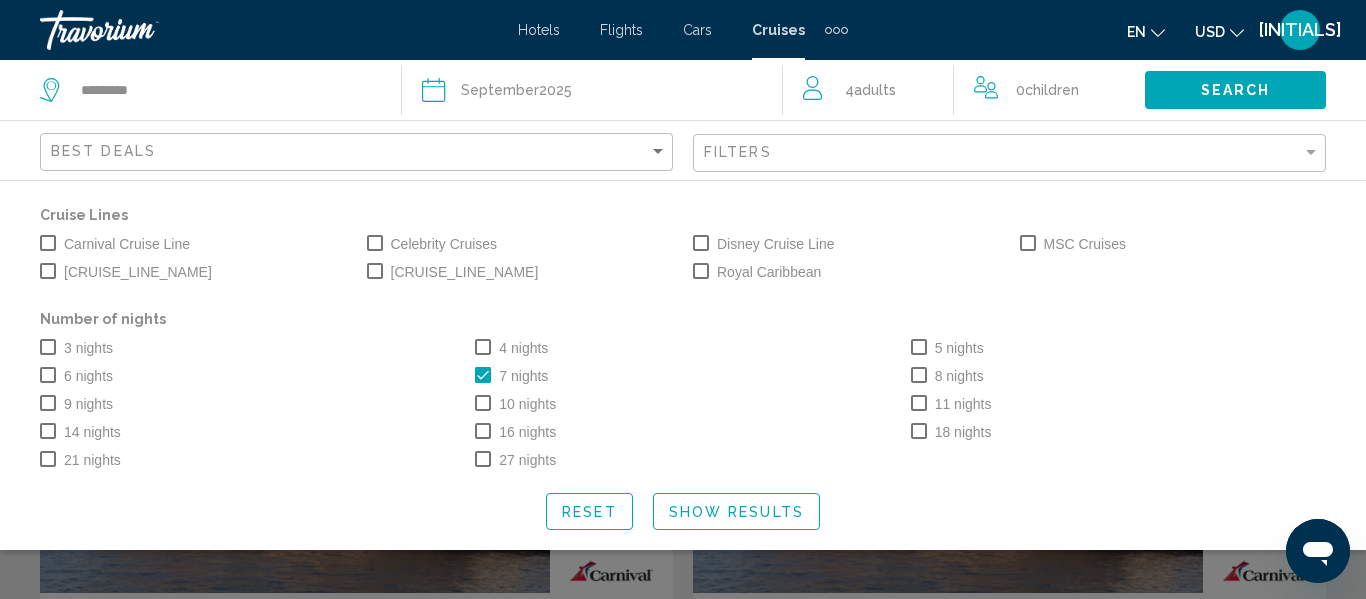 click on "Show Results" at bounding box center [736, 512] 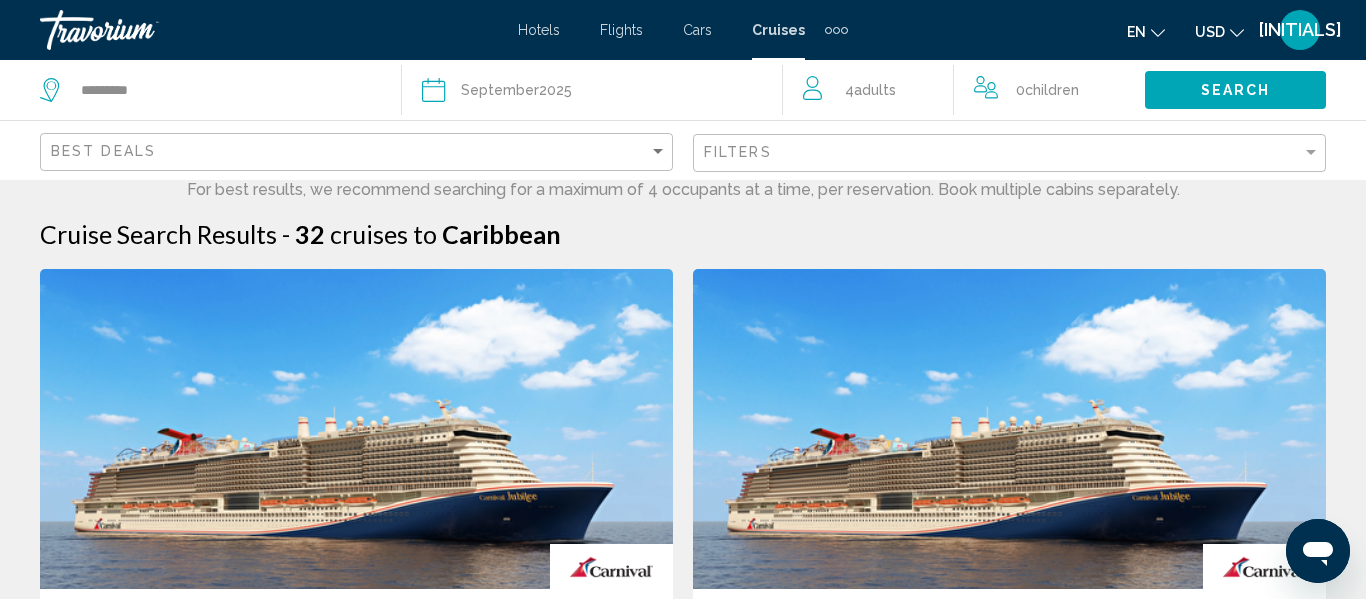 scroll, scrollTop: 0, scrollLeft: 0, axis: both 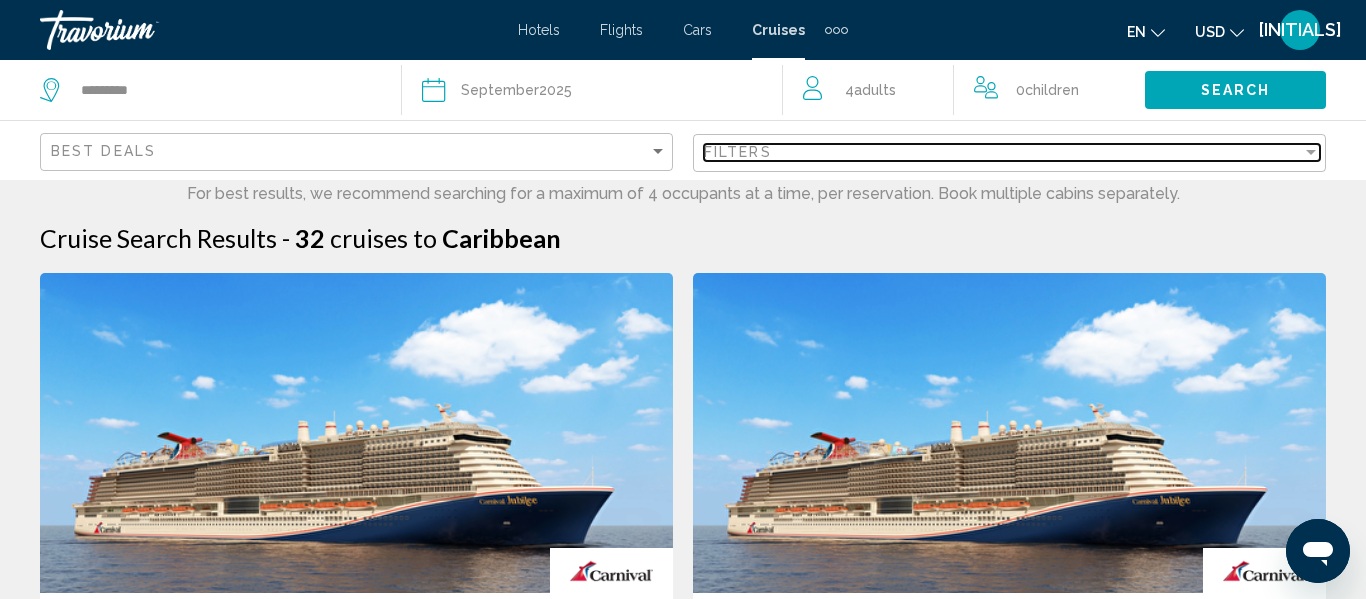 click at bounding box center (1311, 152) 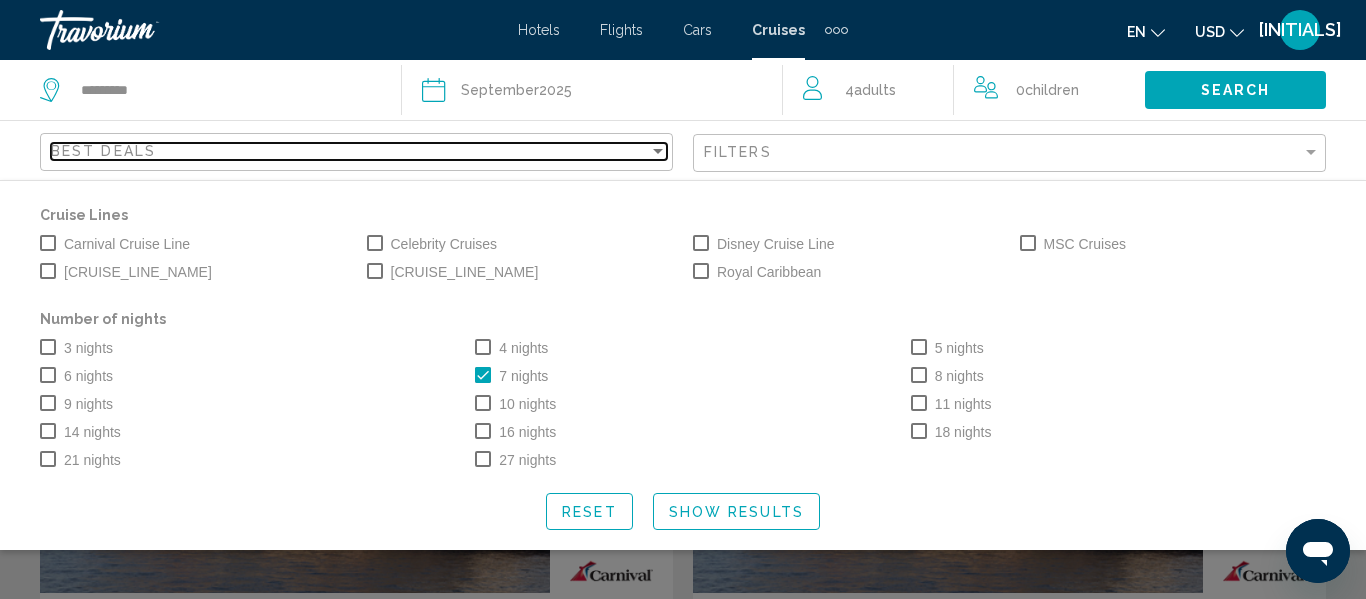 click on "Best Deals" at bounding box center (350, 151) 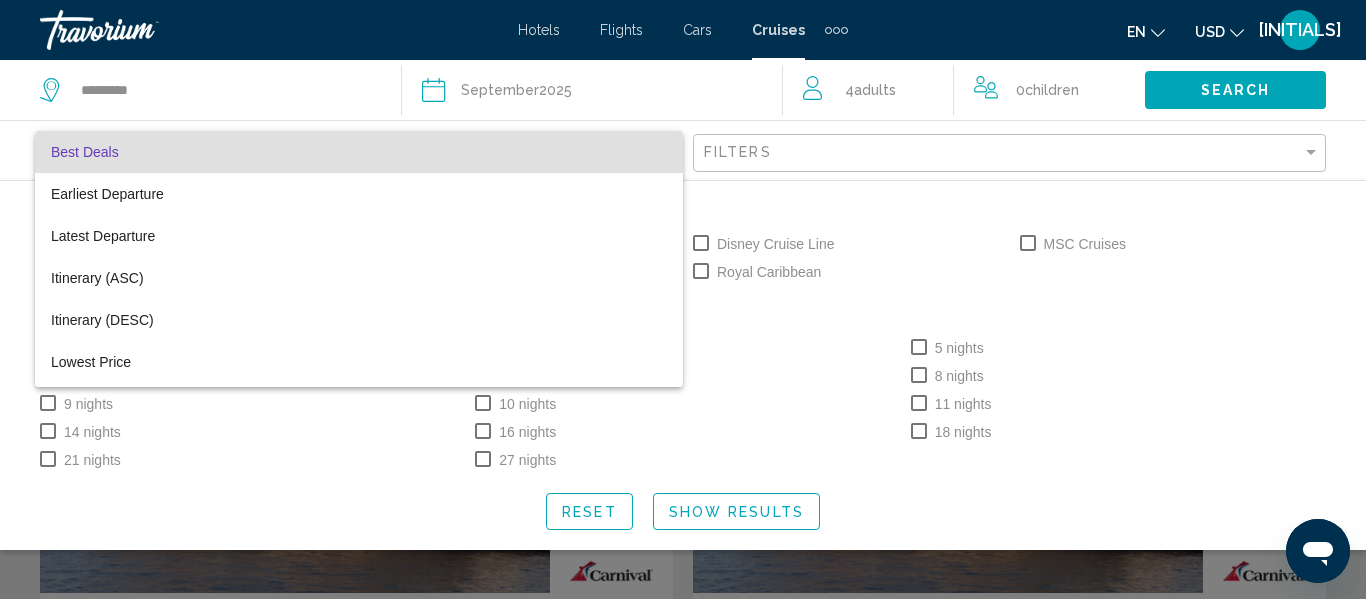 click on "Best Deals" at bounding box center [359, 152] 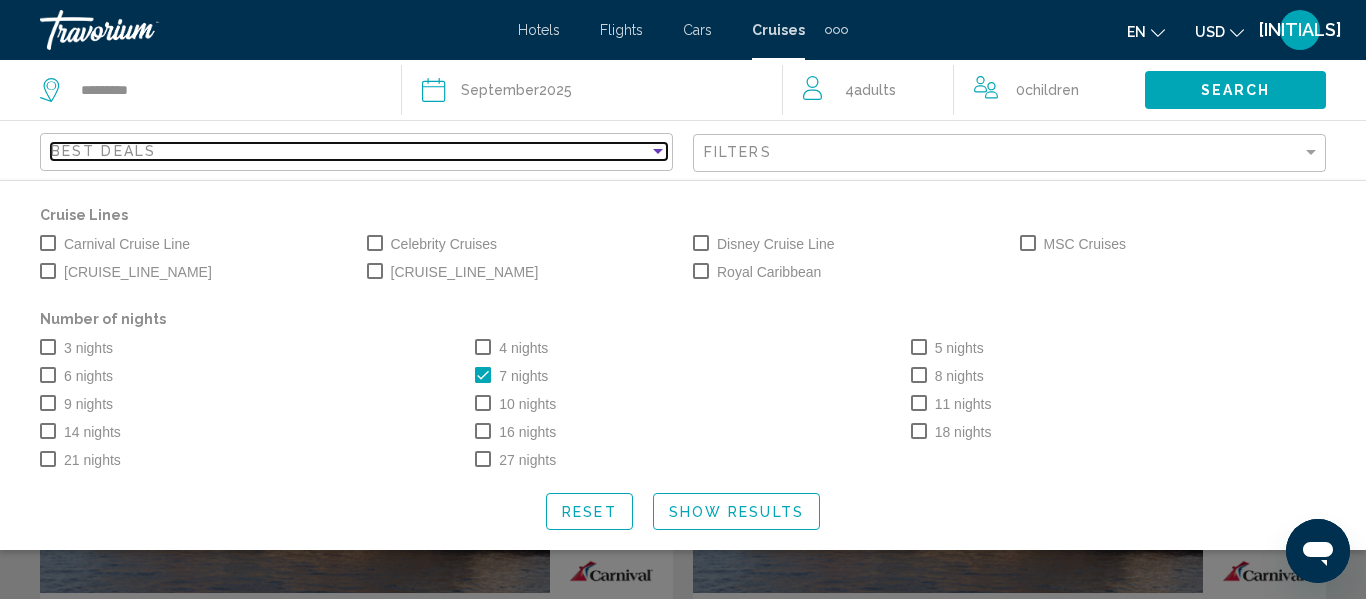 click on "Best Deals" at bounding box center [350, 151] 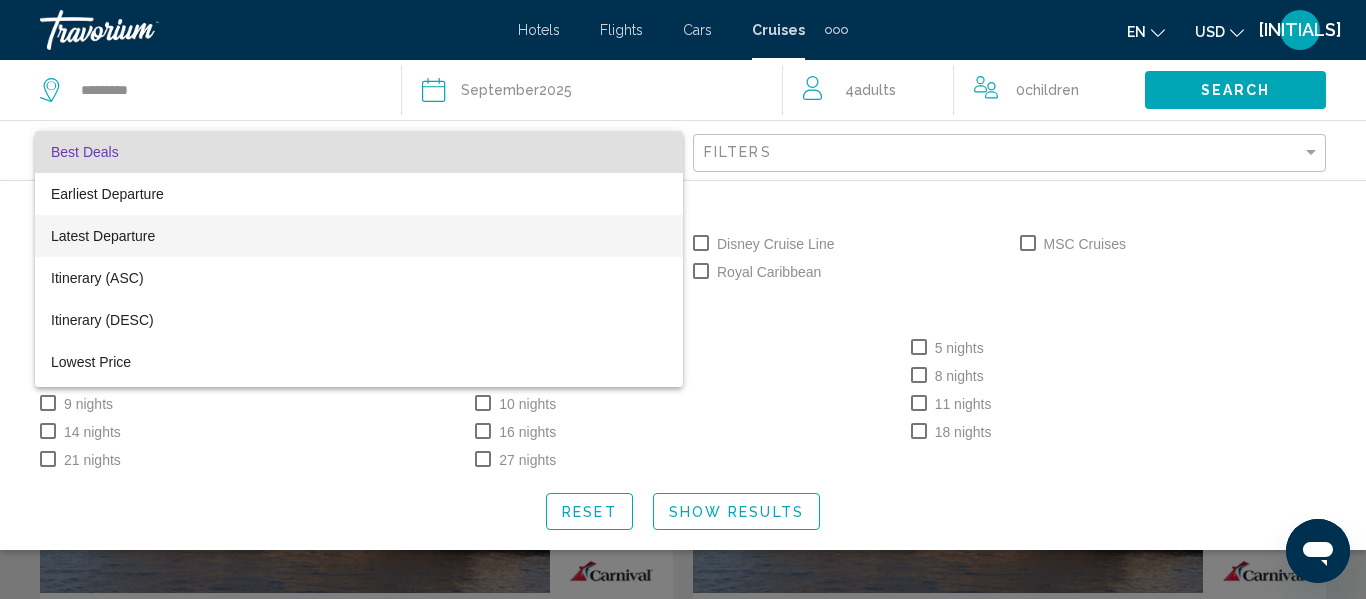 click on "Latest Departure" at bounding box center [103, 236] 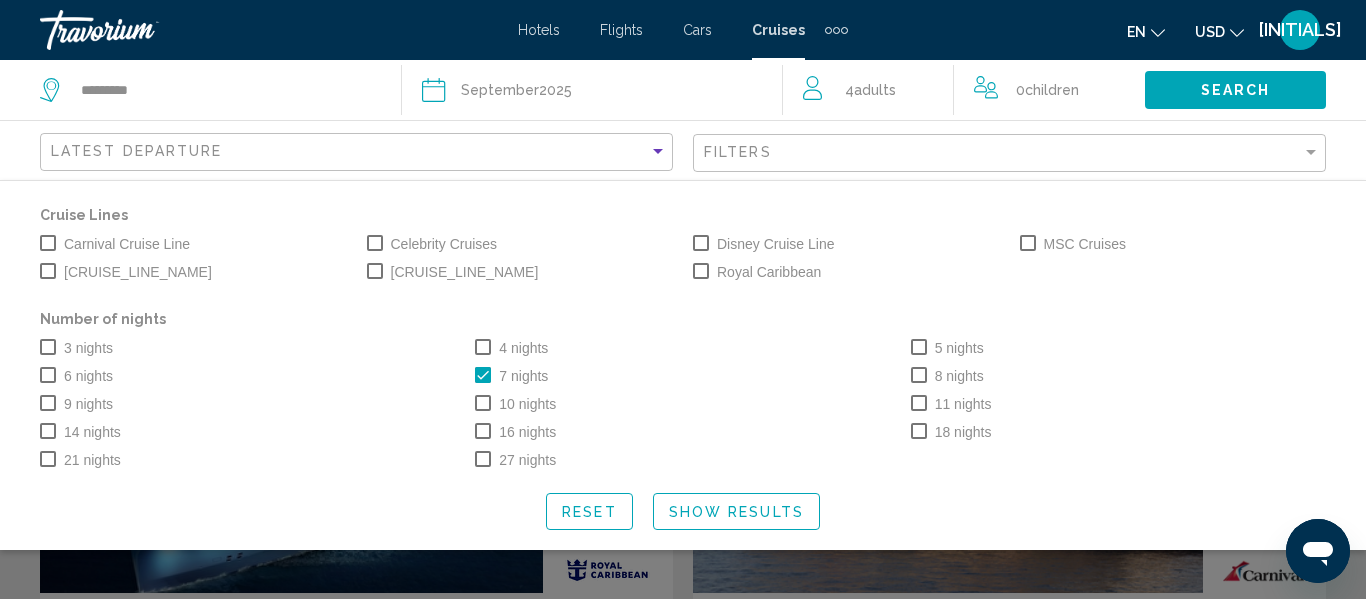 click on "Show Results" at bounding box center [736, 512] 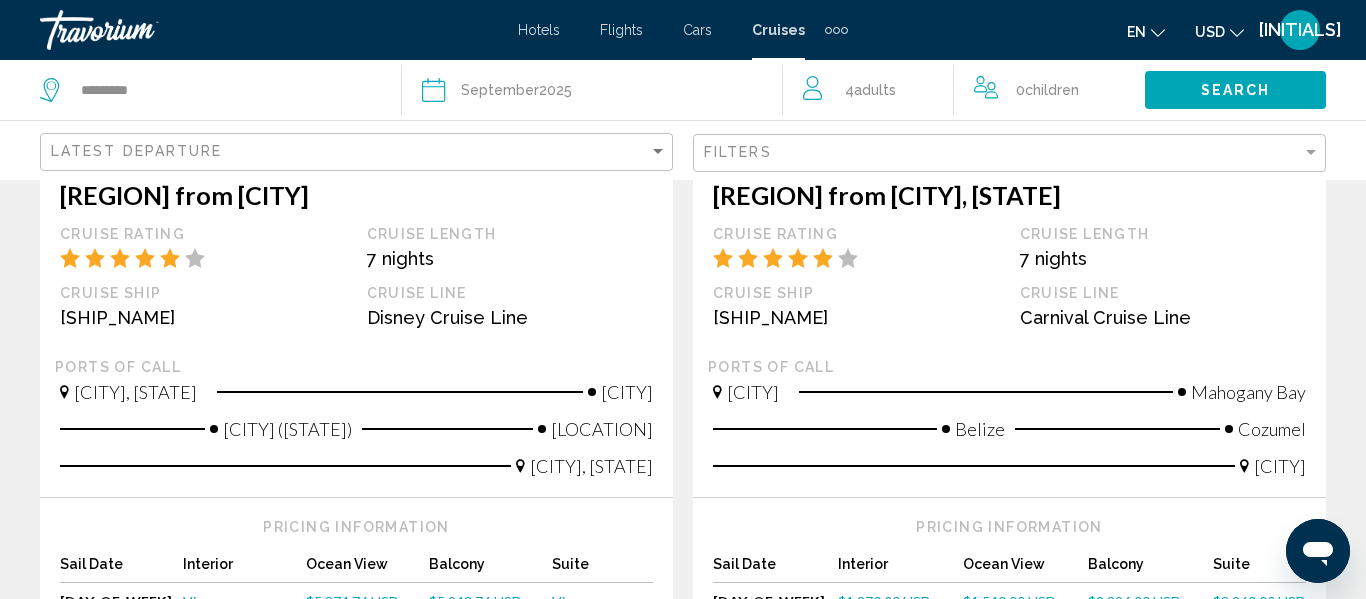 scroll, scrollTop: 2440, scrollLeft: 0, axis: vertical 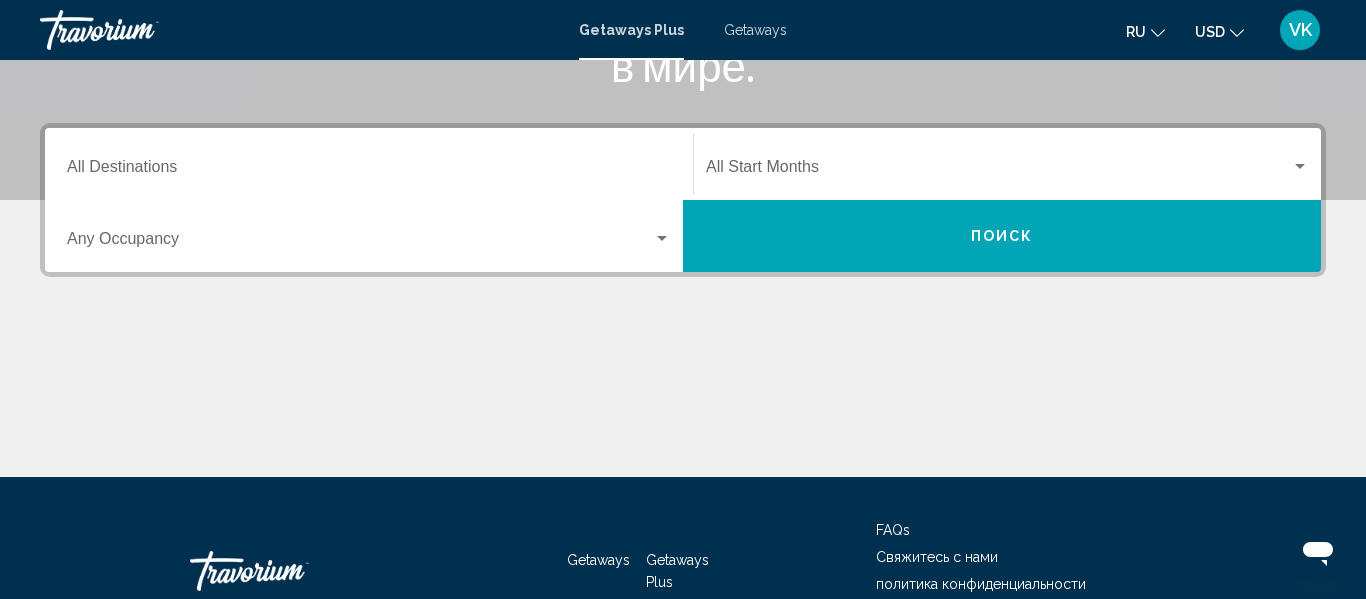 click on "Destination All Destinations" at bounding box center [369, 171] 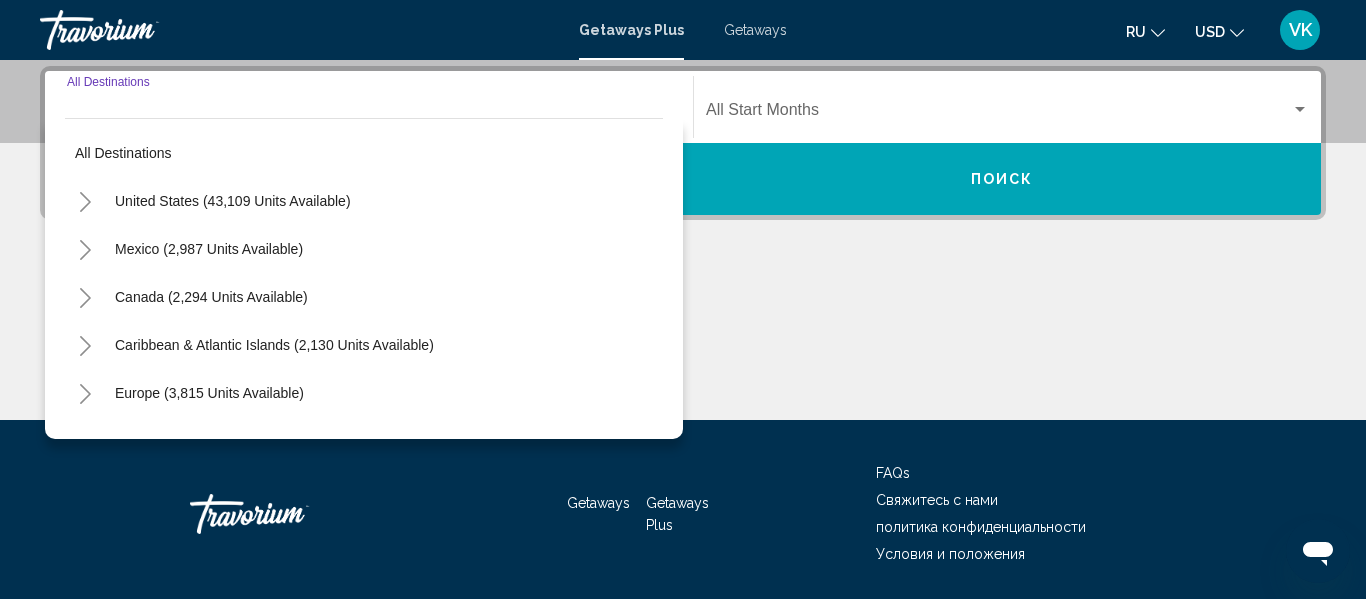 scroll, scrollTop: 458, scrollLeft: 0, axis: vertical 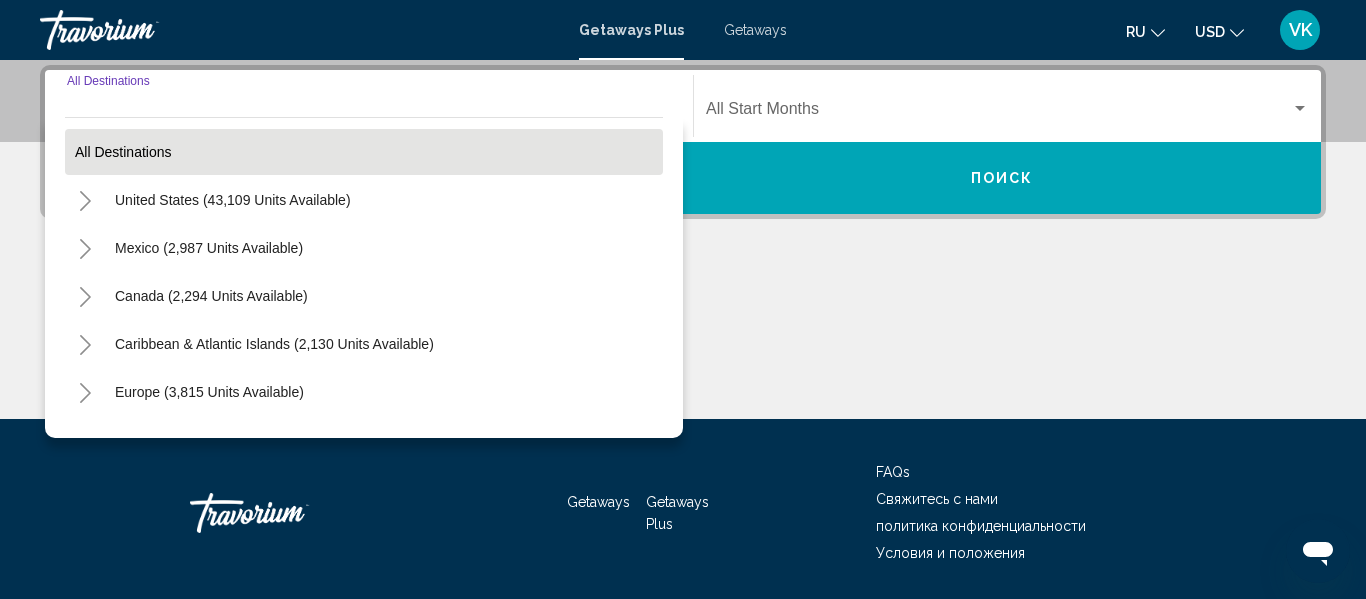 click on "All destinations" at bounding box center [364, 152] 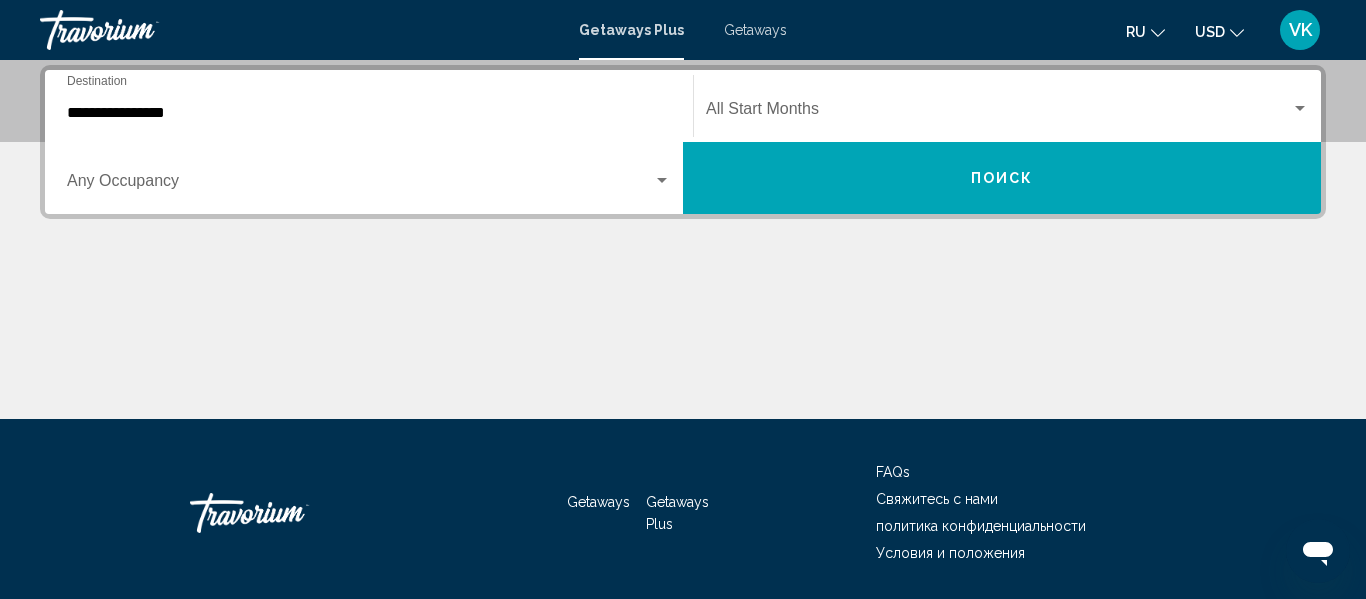 click on "**********" at bounding box center [369, 113] 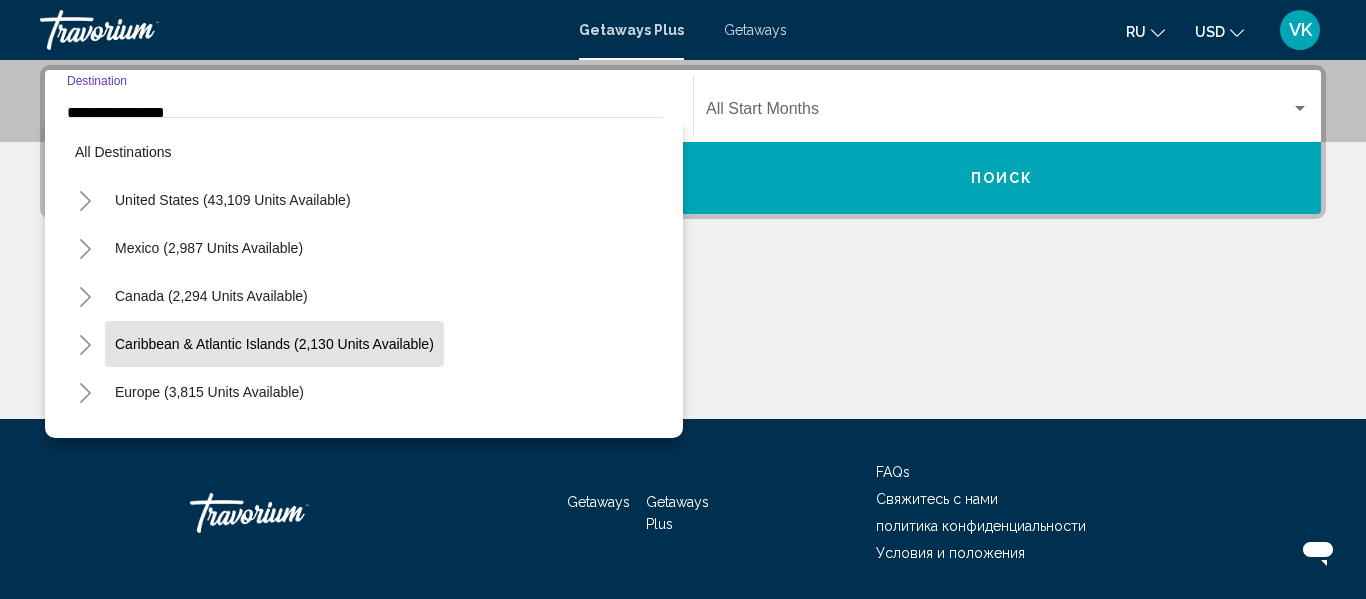 click on "Caribbean & Atlantic Islands (2,130 units available)" at bounding box center (233, 200) 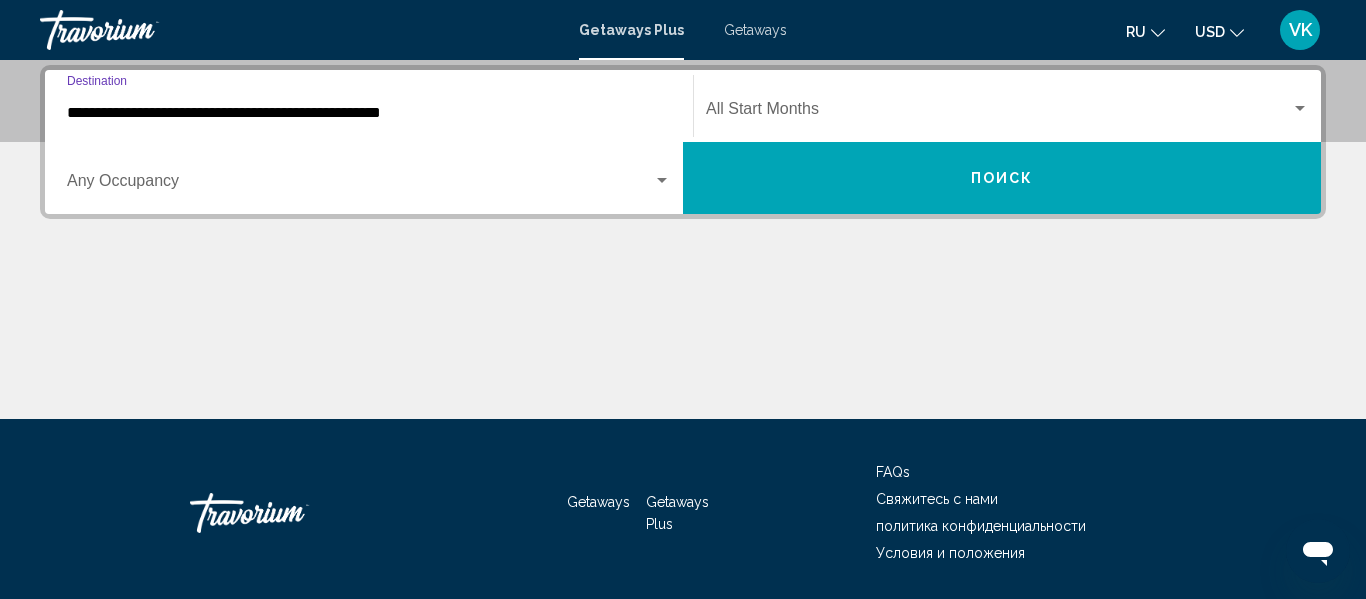click at bounding box center (998, 113) 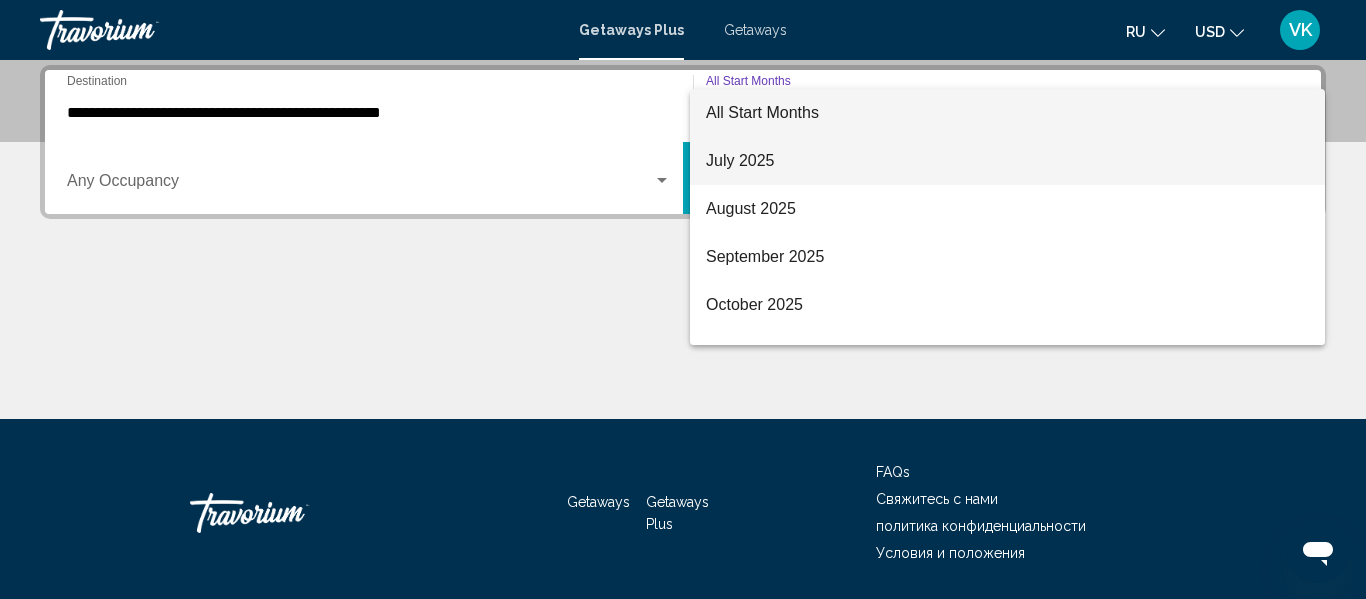 click on "July 2025" at bounding box center [1007, 161] 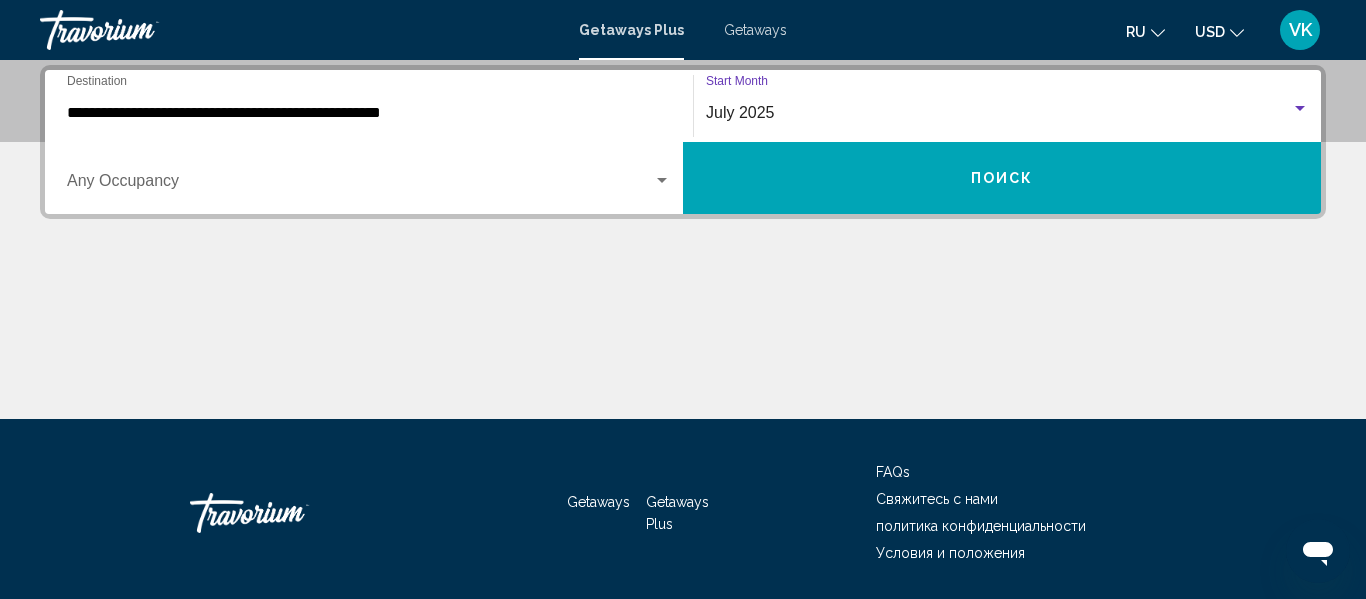 click on "Поиск" at bounding box center (1002, 179) 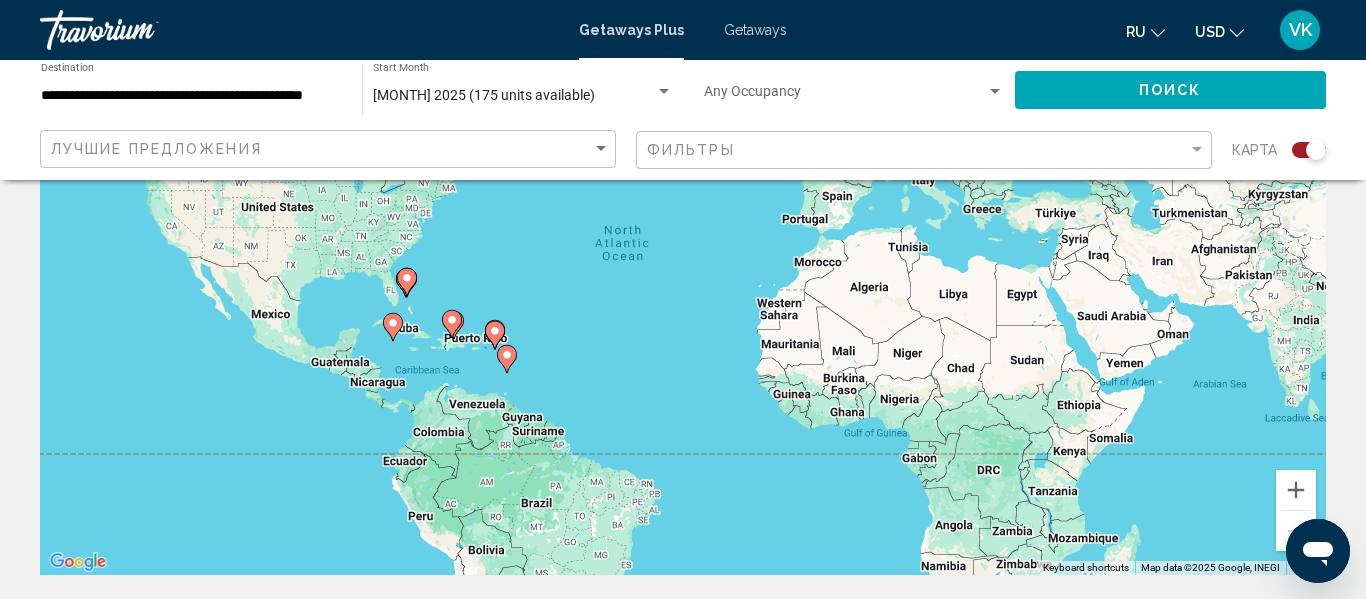 scroll, scrollTop: 219, scrollLeft: 0, axis: vertical 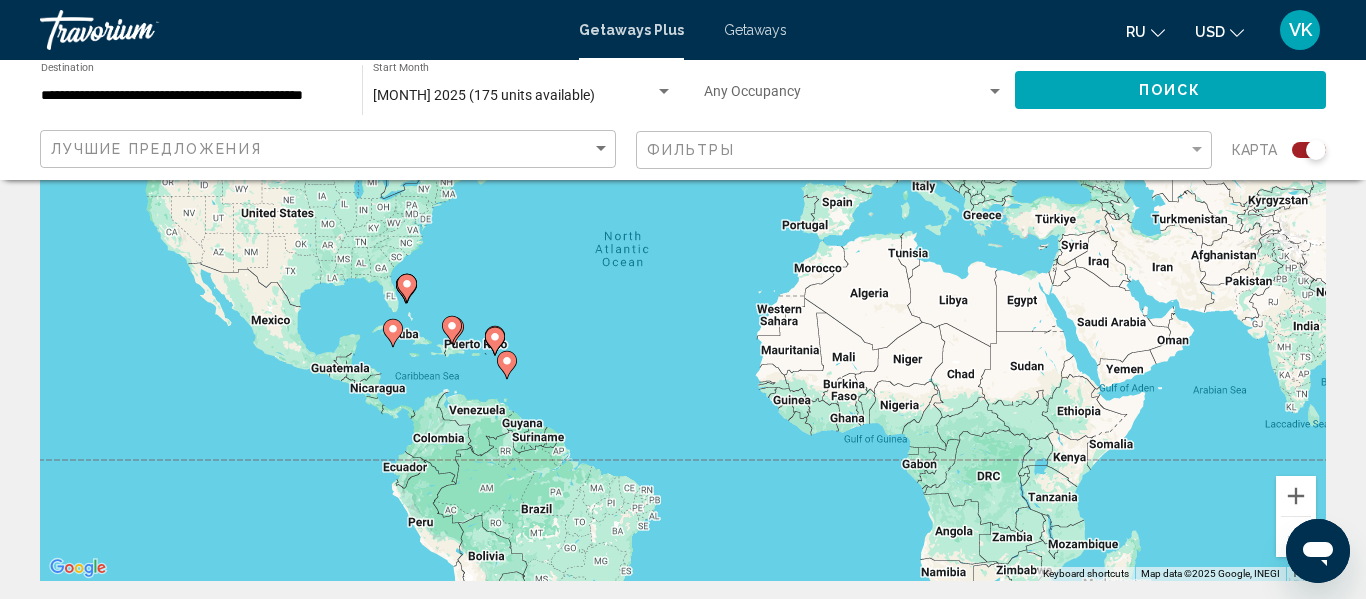 click at bounding box center [406, 285] 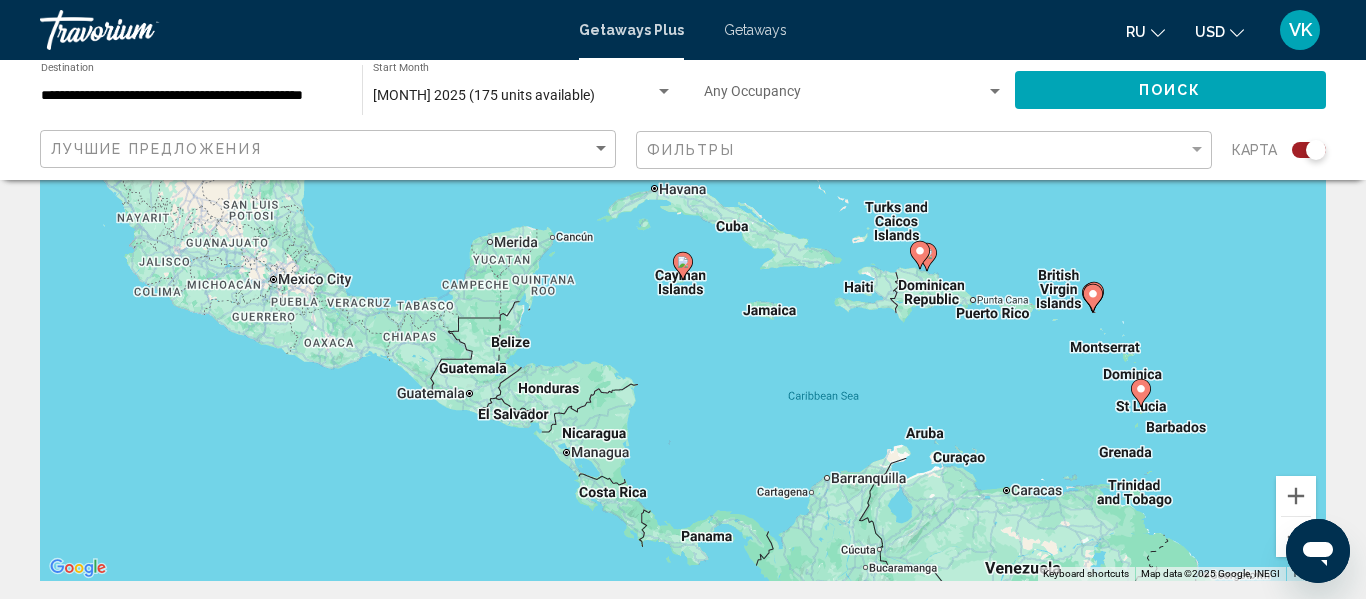 click on "To navigate, press the arrow keys. To activate drag with keyboard, press Alt + Enter. Once in keyboard drag state, use the arrow keys to move the marker. To complete the drag, press the Enter key. To cancel, press Escape." at bounding box center (683, 281) 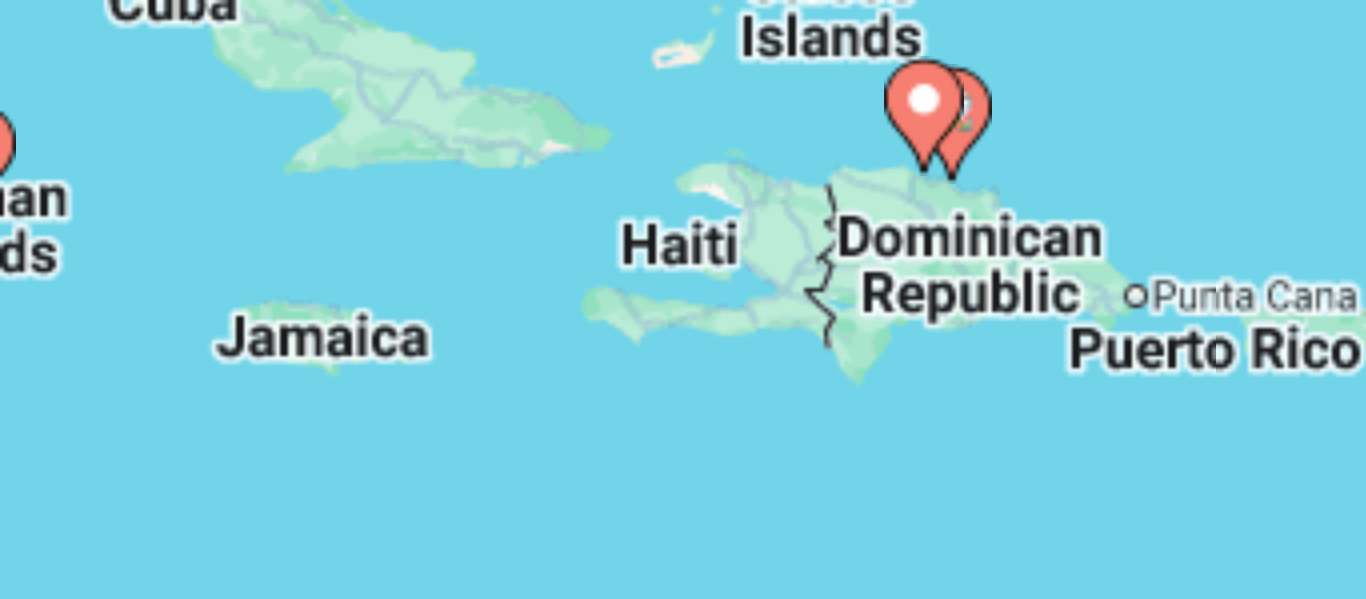 click on "To navigate, press the arrow keys. To activate drag with keyboard, press Alt + Enter. Once in keyboard drag state, use the arrow keys to move the marker. To complete the drag, press the Enter key. To cancel, press Escape." at bounding box center [683, 281] 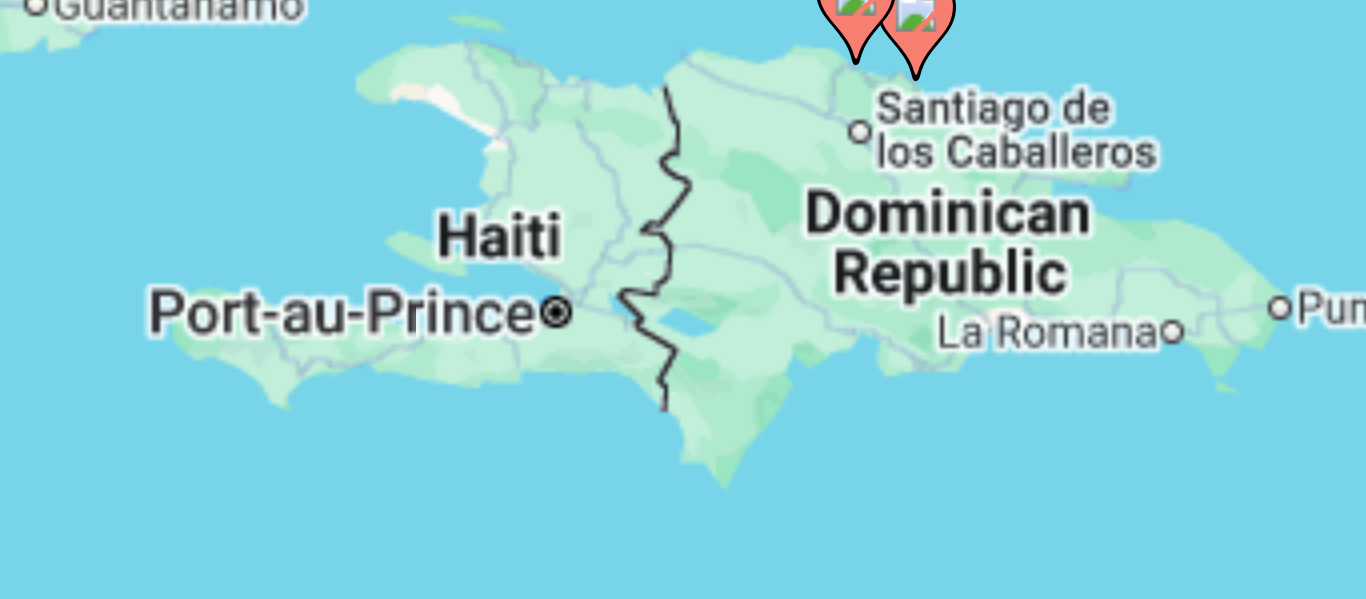 click on "To navigate, press the arrow keys. To activate drag with keyboard, press Alt + Enter. Once in keyboard drag state, use the arrow keys to move the marker. To complete the drag, press the Enter key. To cancel, press Escape." at bounding box center [683, 281] 